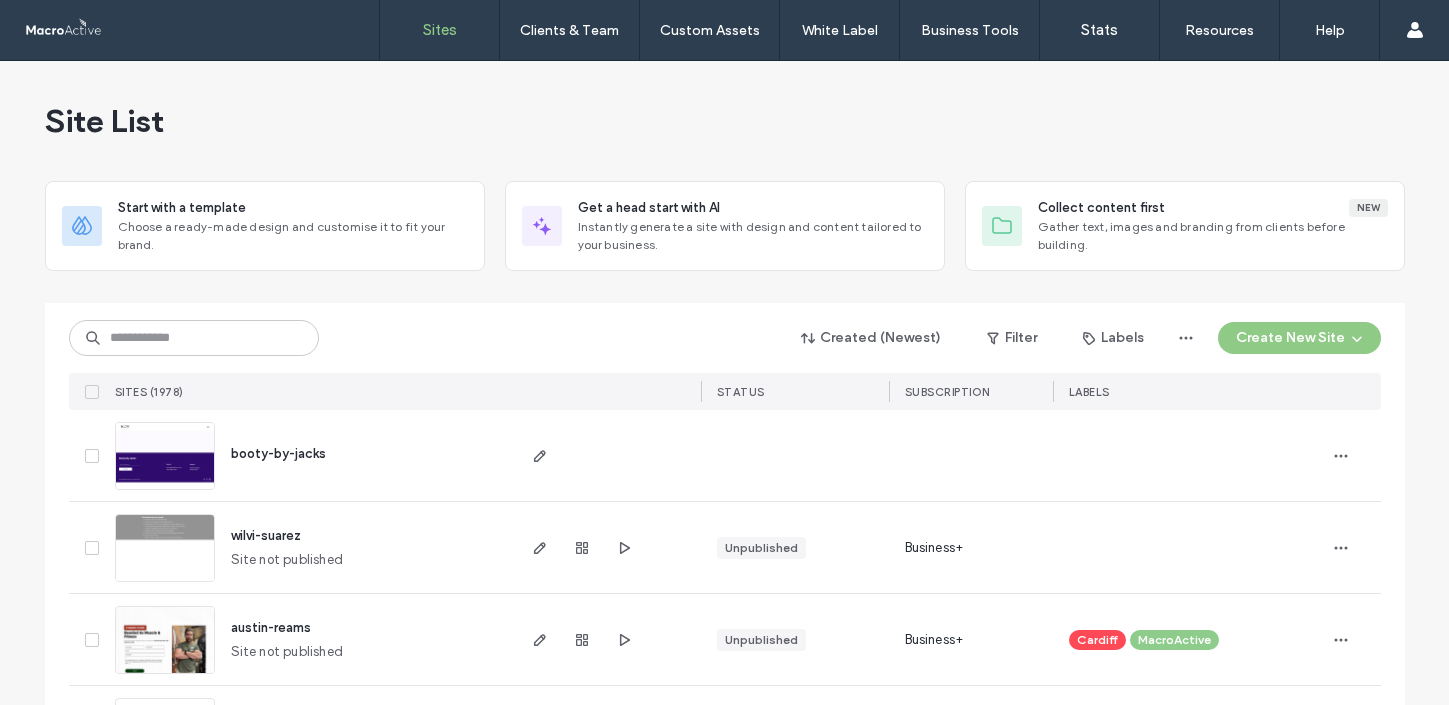 scroll, scrollTop: 0, scrollLeft: 0, axis: both 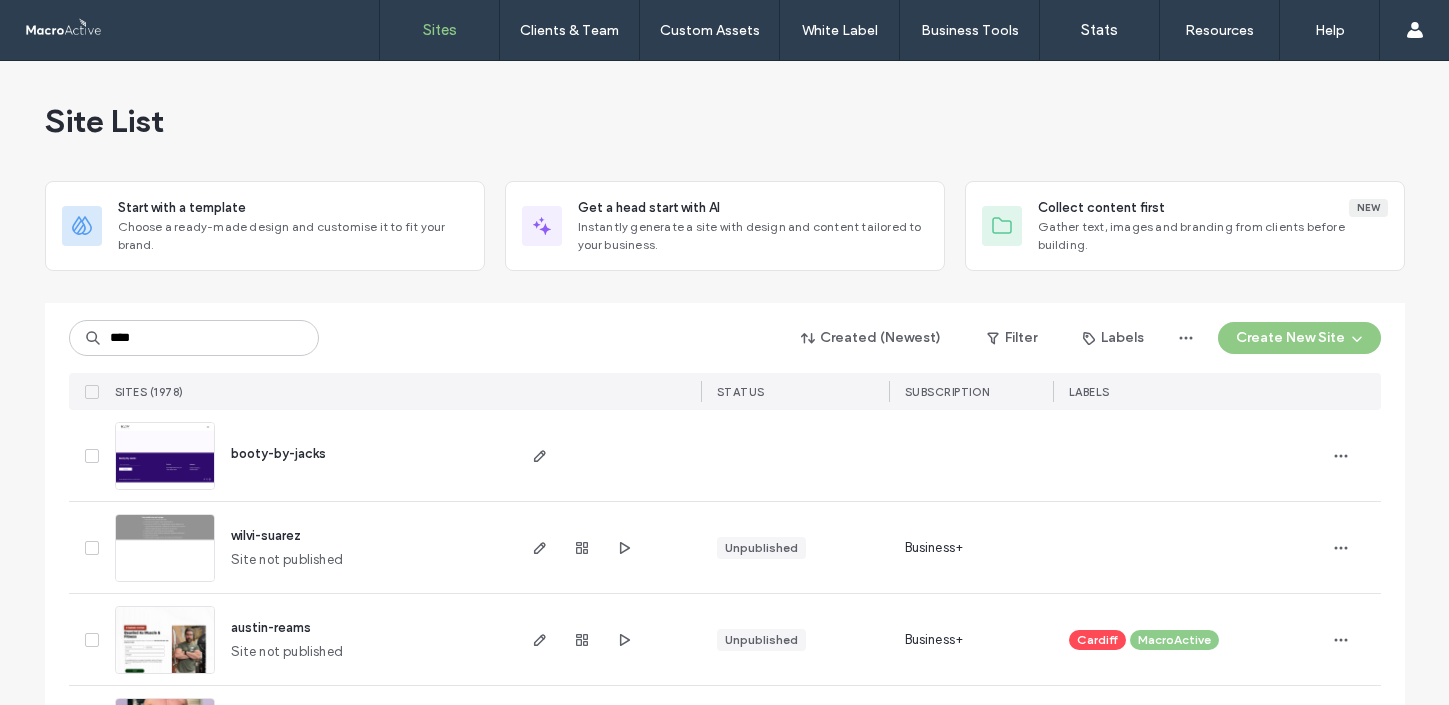 type on "****" 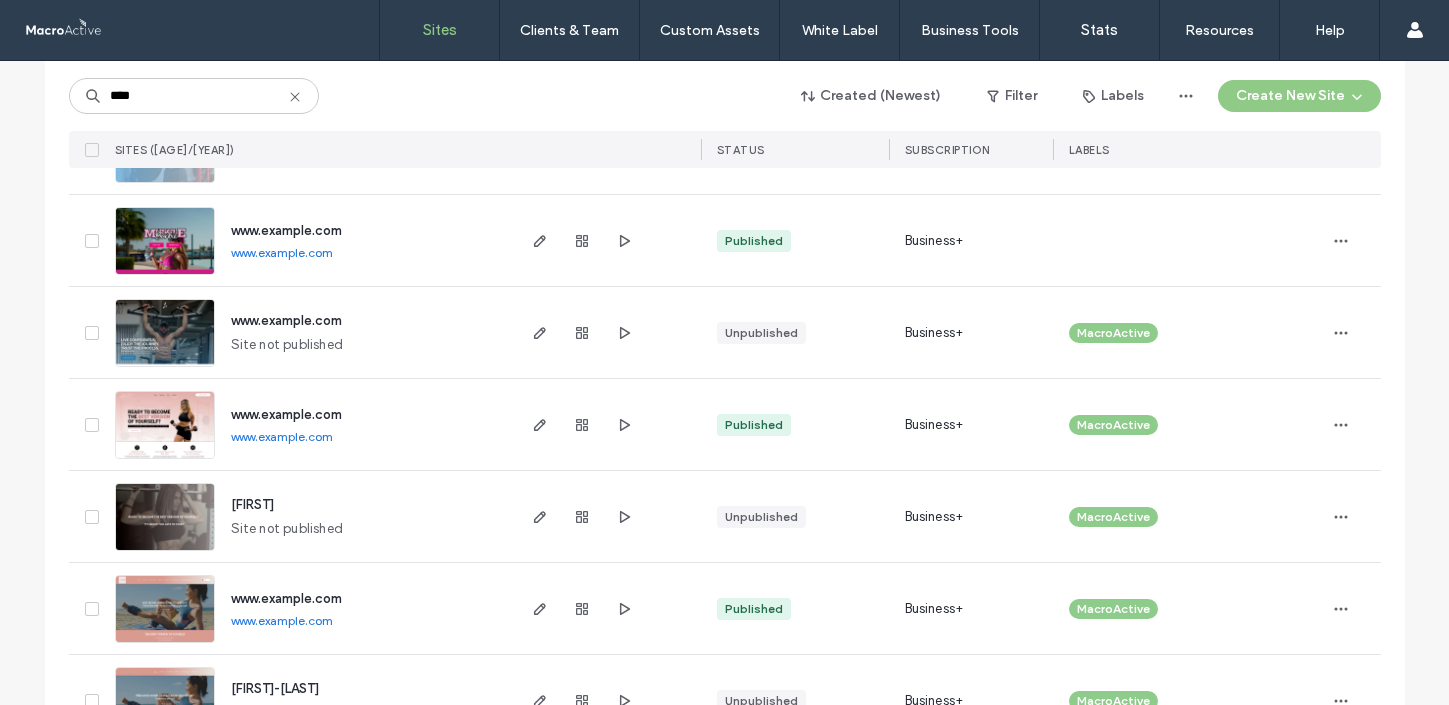 scroll, scrollTop: 310, scrollLeft: 0, axis: vertical 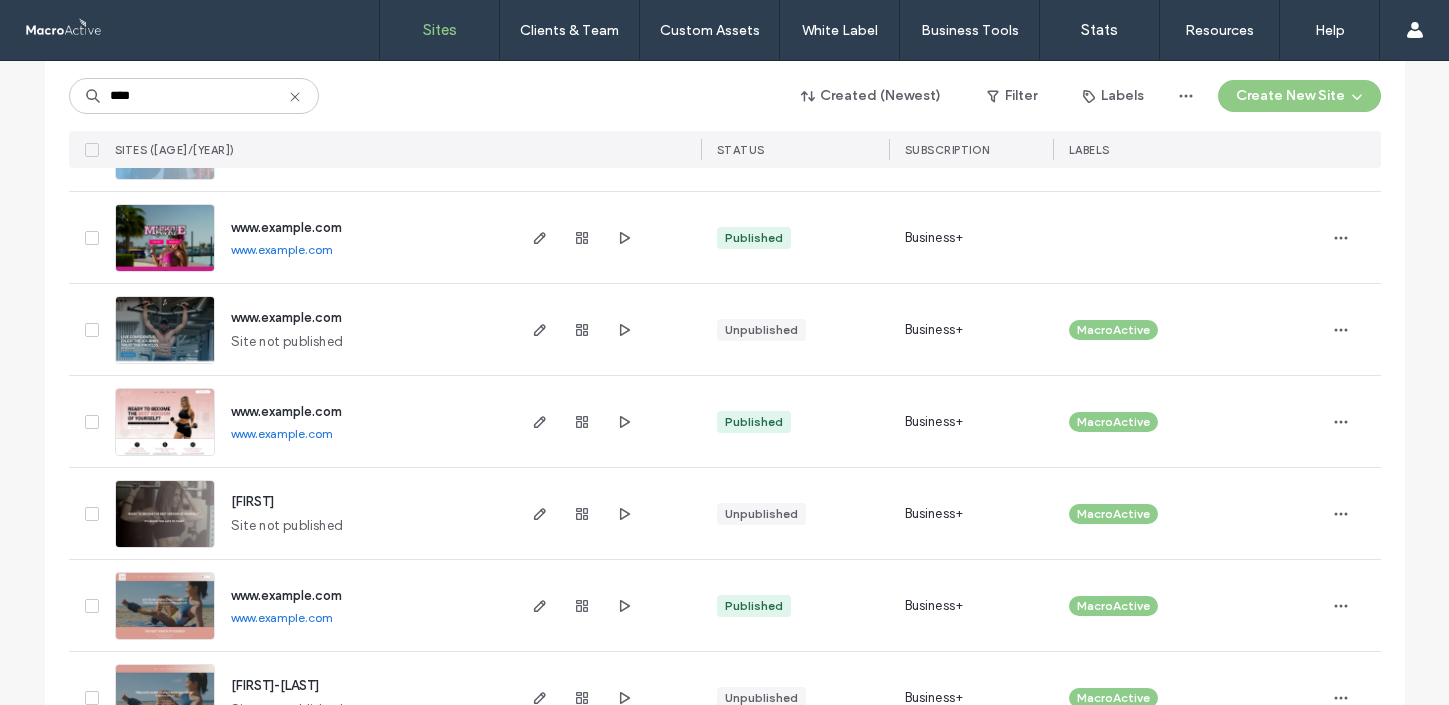 click at bounding box center [606, 421] 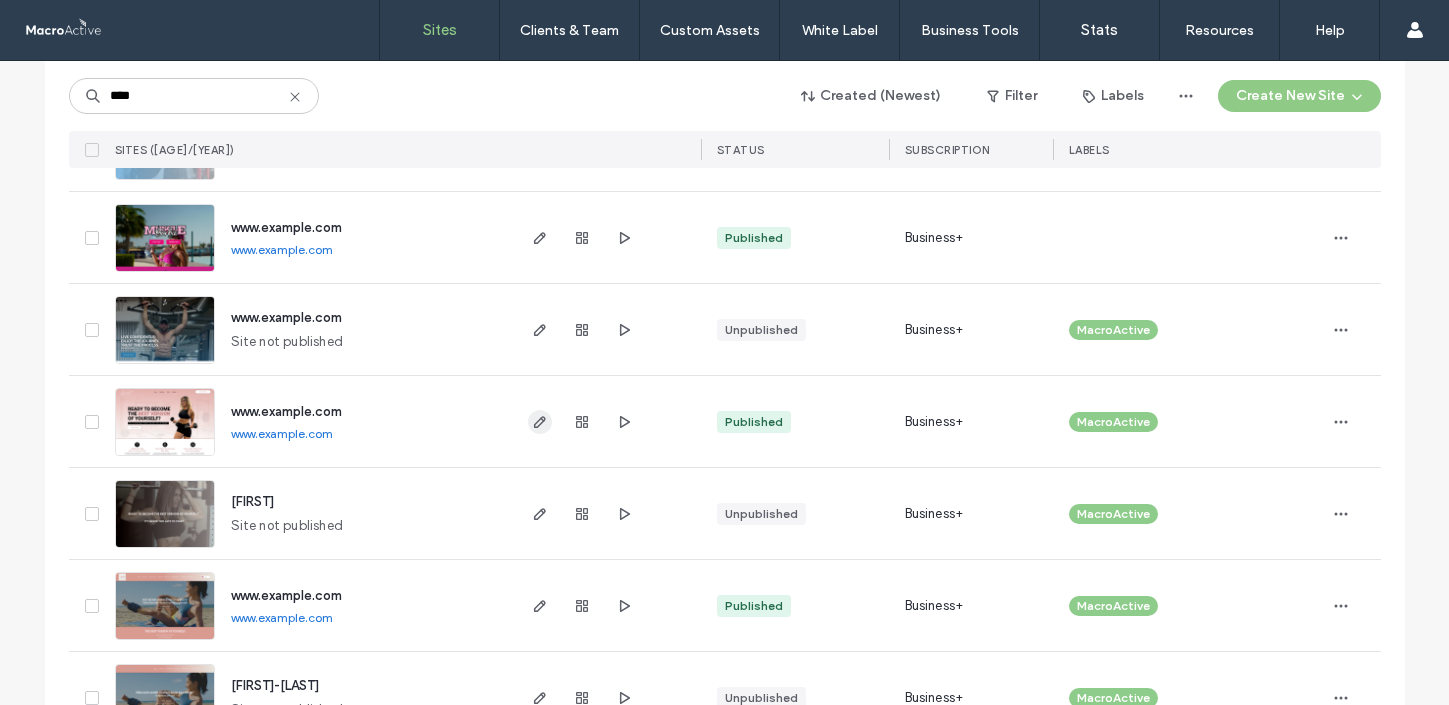 click at bounding box center (540, 422) 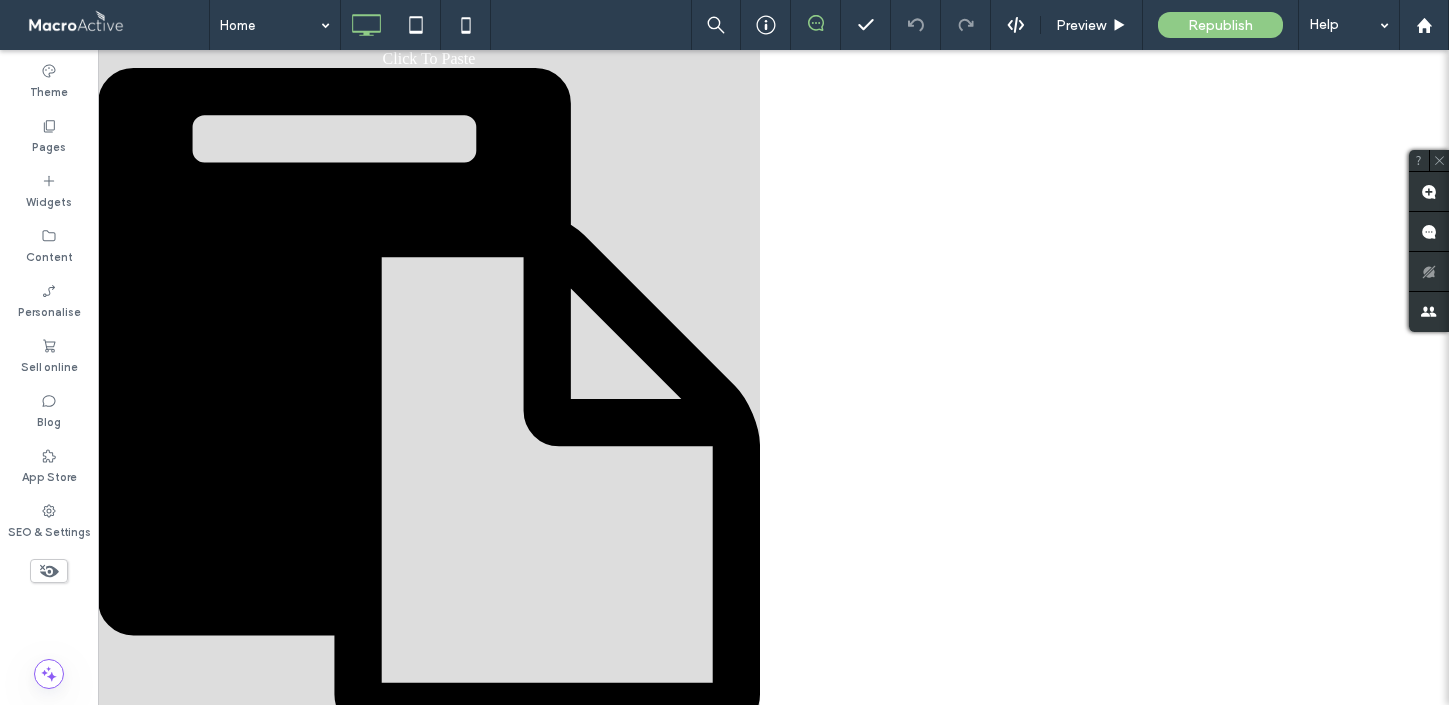 scroll, scrollTop: 0, scrollLeft: 0, axis: both 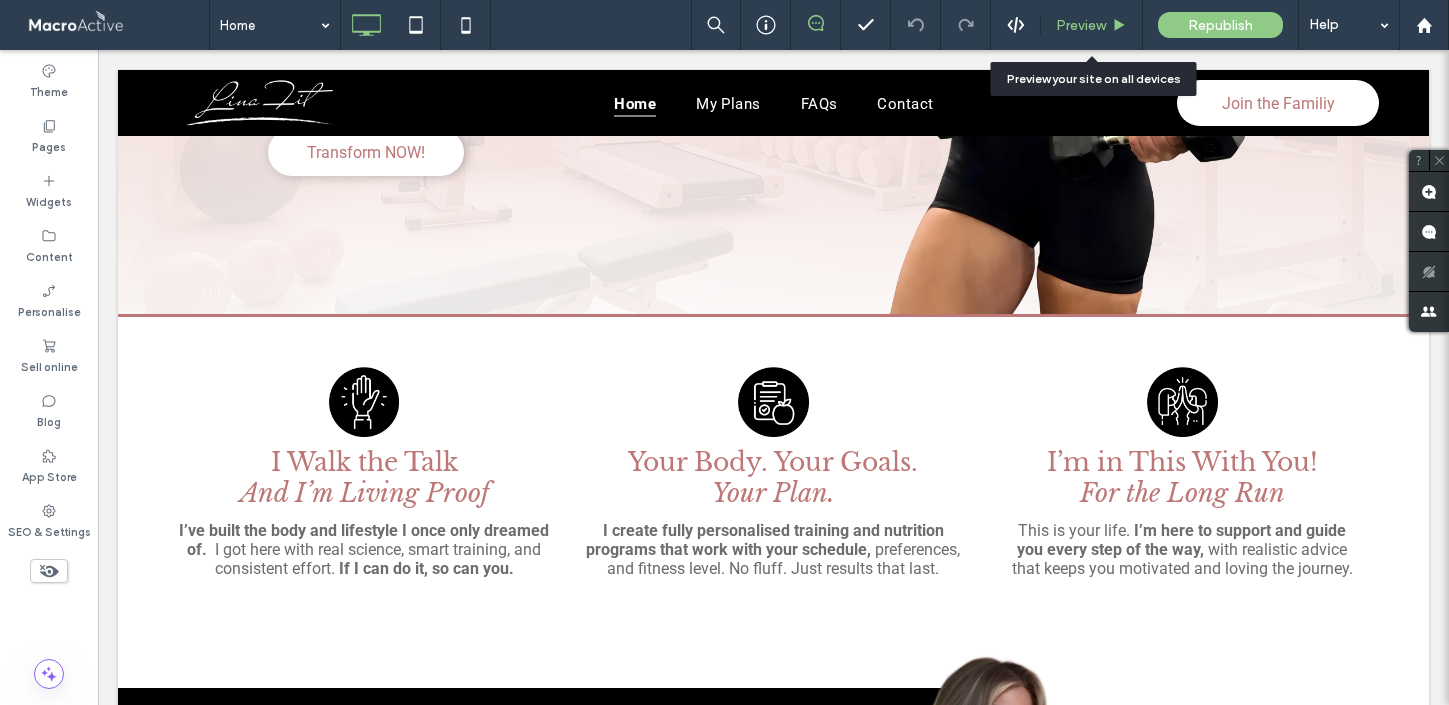 click on "Preview" at bounding box center [1081, 25] 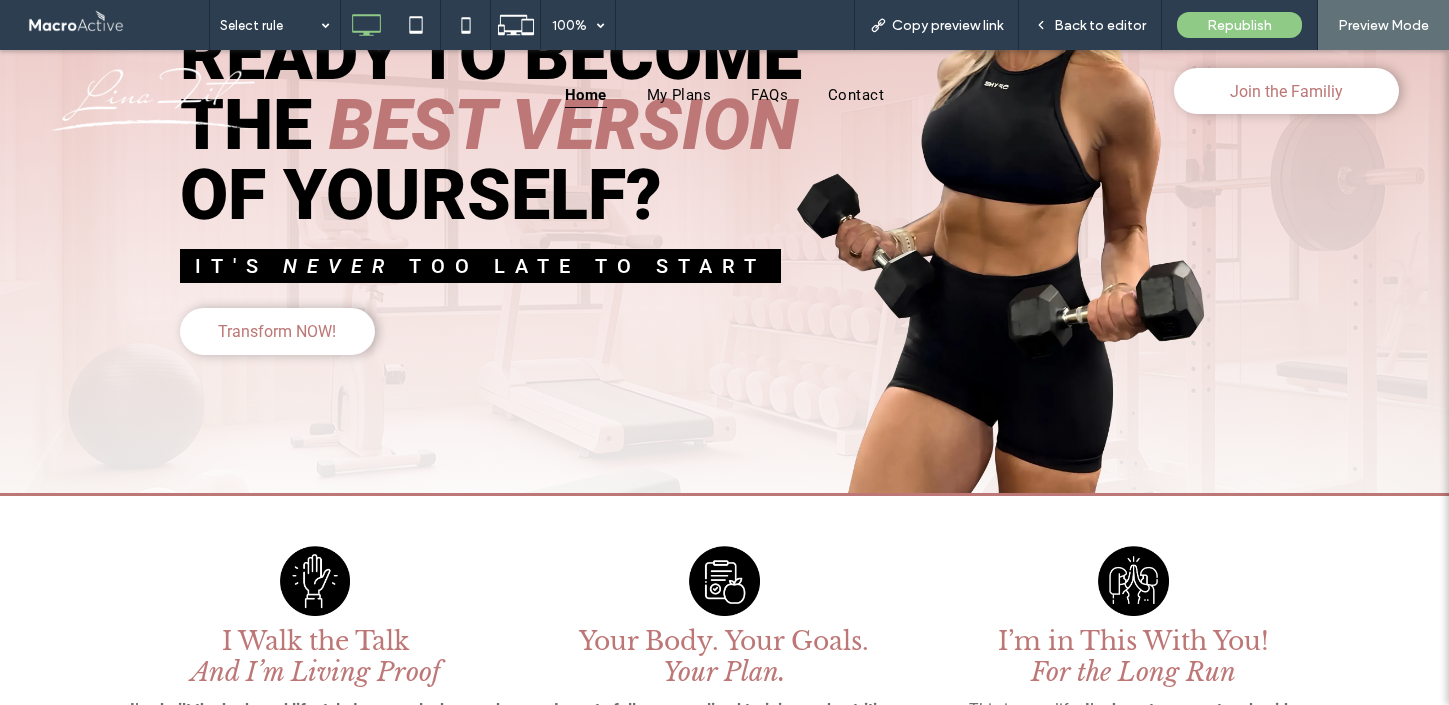 scroll, scrollTop: 0, scrollLeft: 0, axis: both 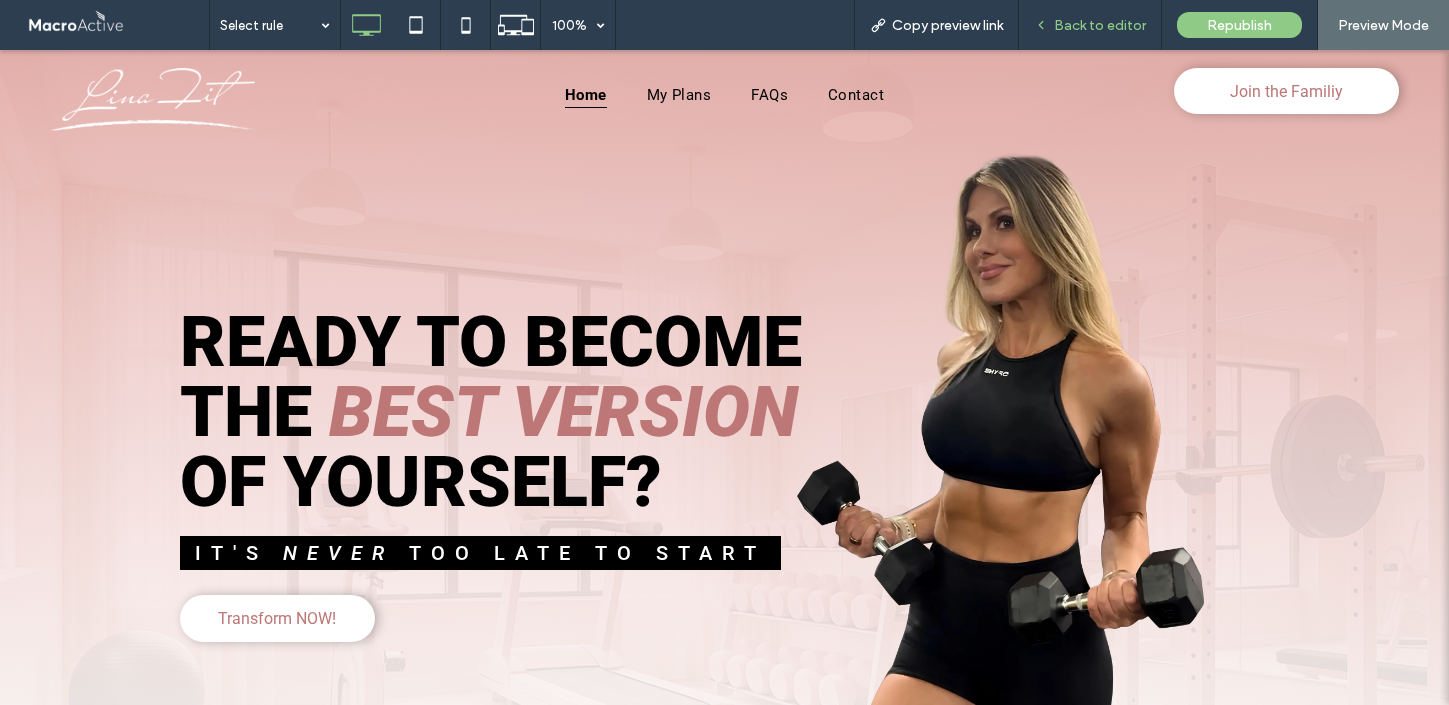 click on "Back to editor" at bounding box center (1100, 25) 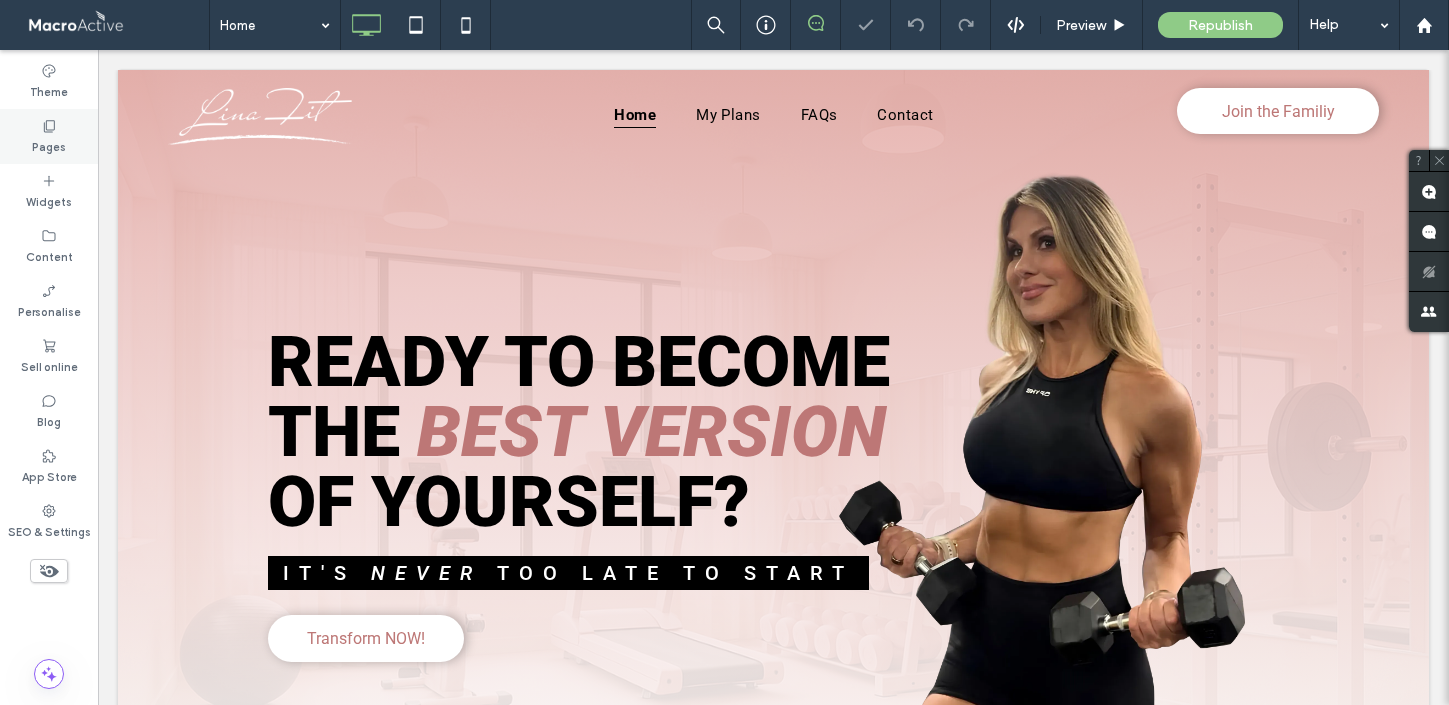 click on "Pages" at bounding box center (49, 136) 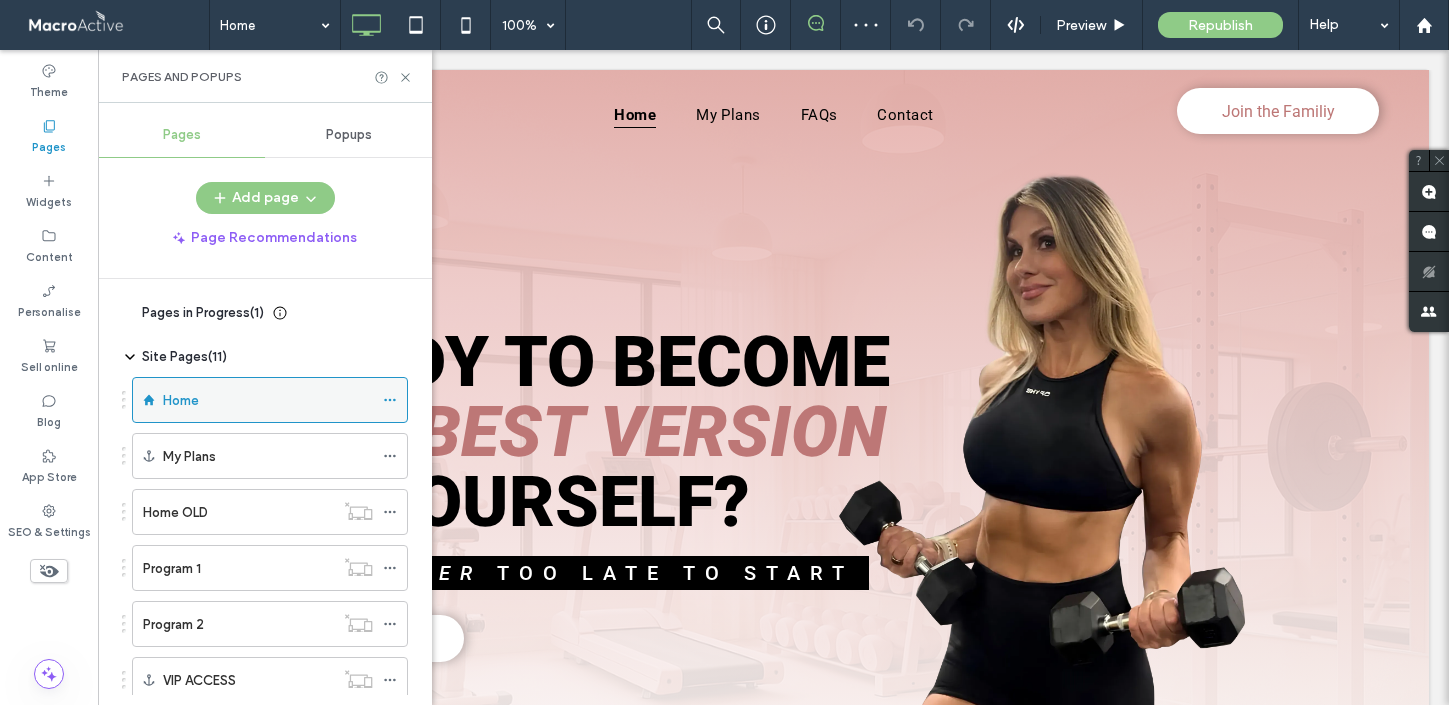 click on "Home" at bounding box center [268, 400] 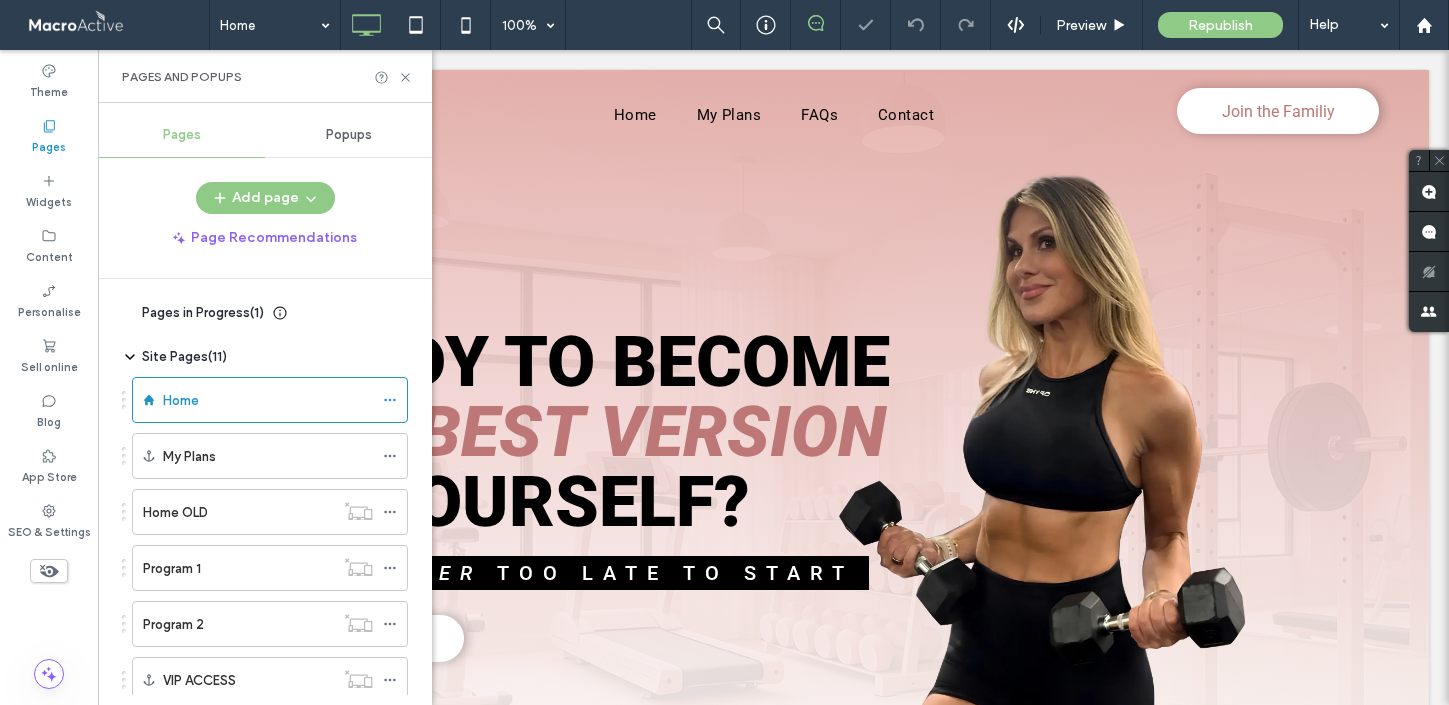 scroll, scrollTop: 0, scrollLeft: 0, axis: both 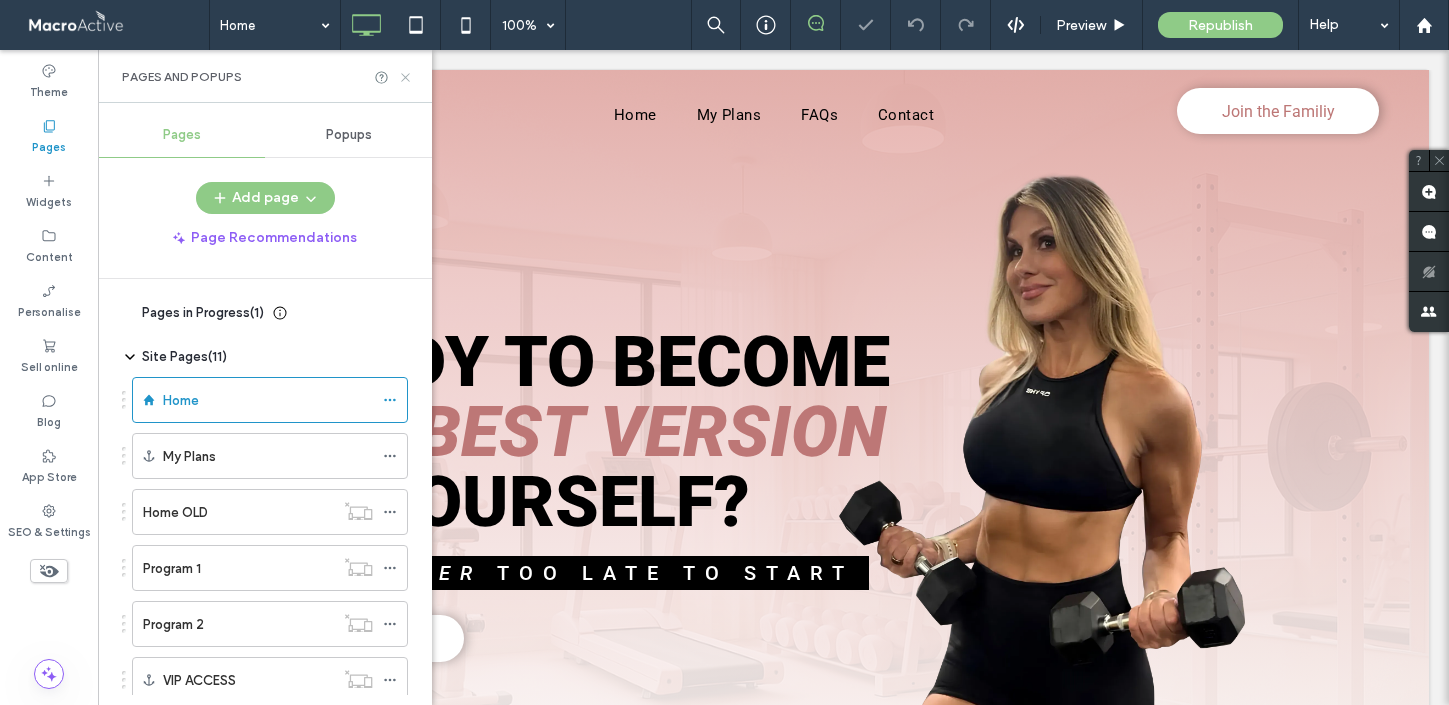 click 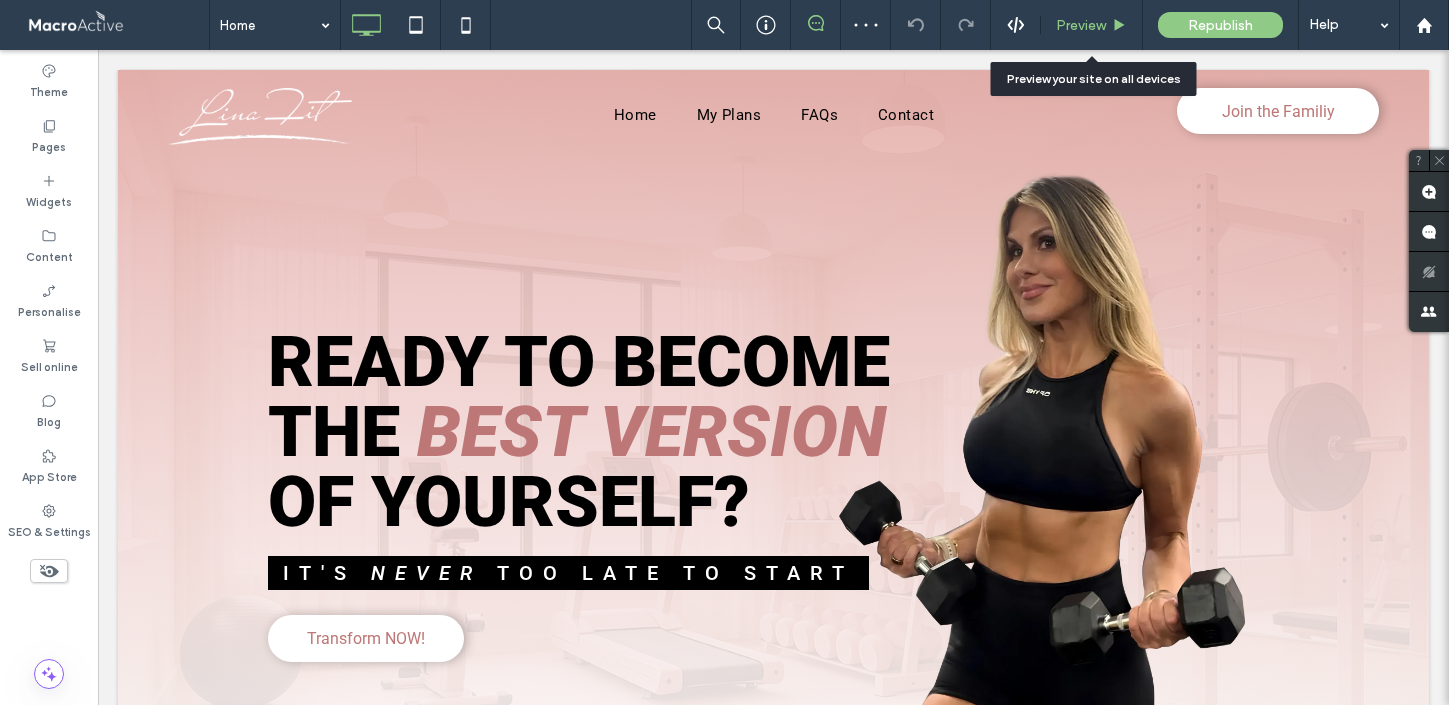 click on "Preview" at bounding box center [1081, 25] 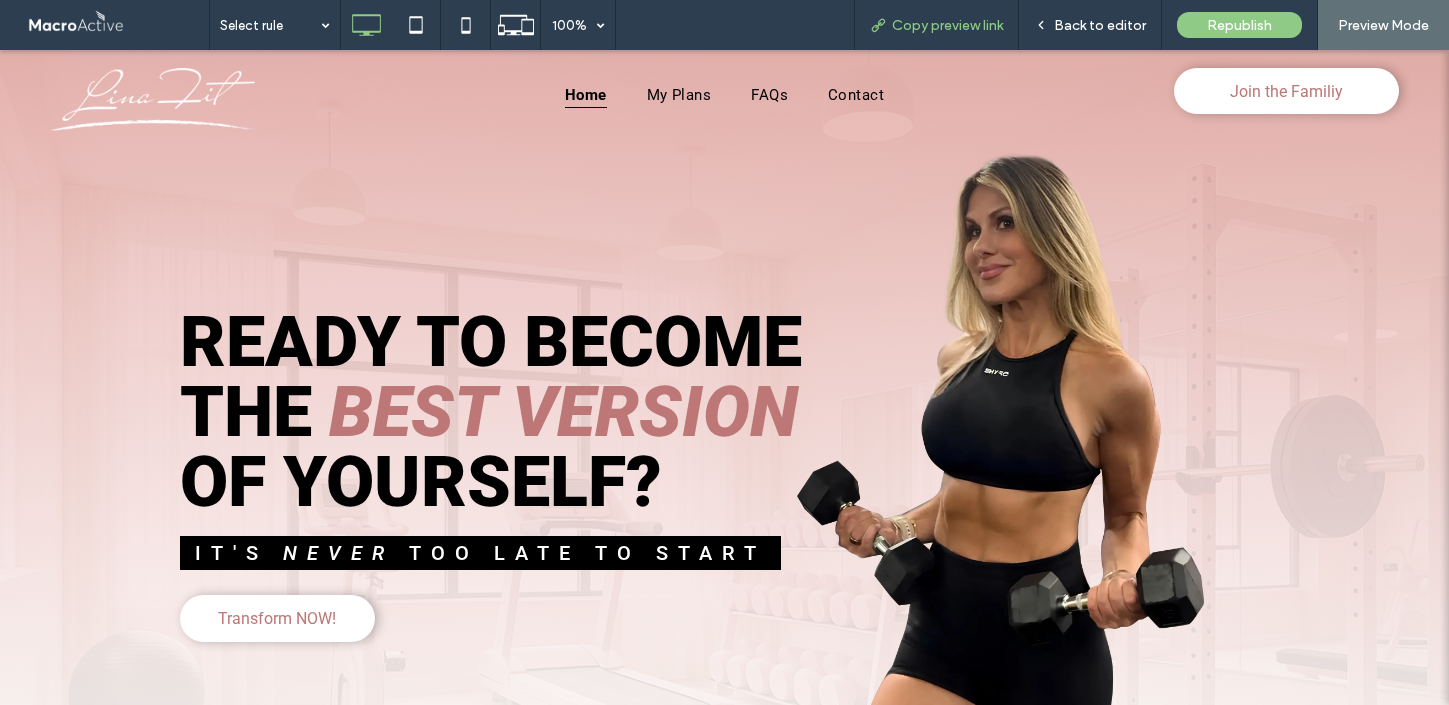 click on "Copy preview link" at bounding box center [947, 25] 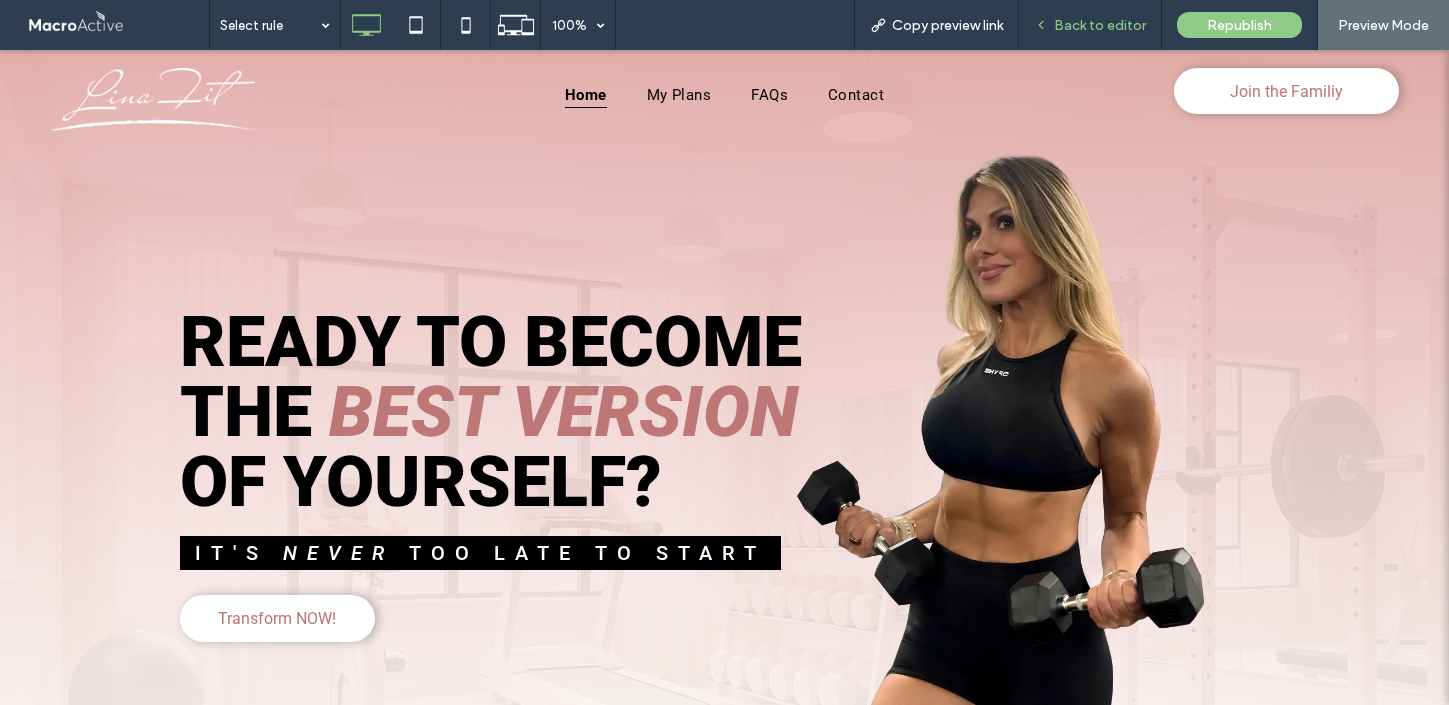 click on "Back to editor" at bounding box center [1100, 25] 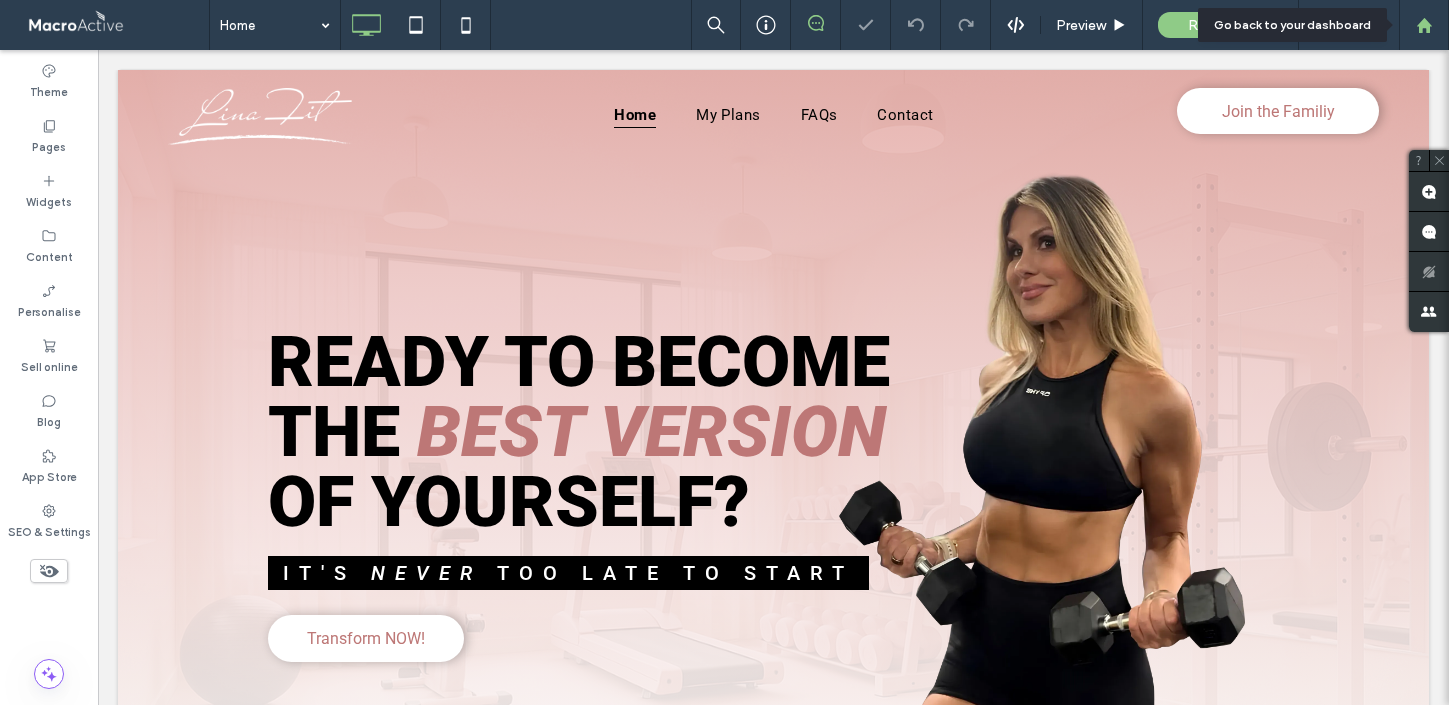 click 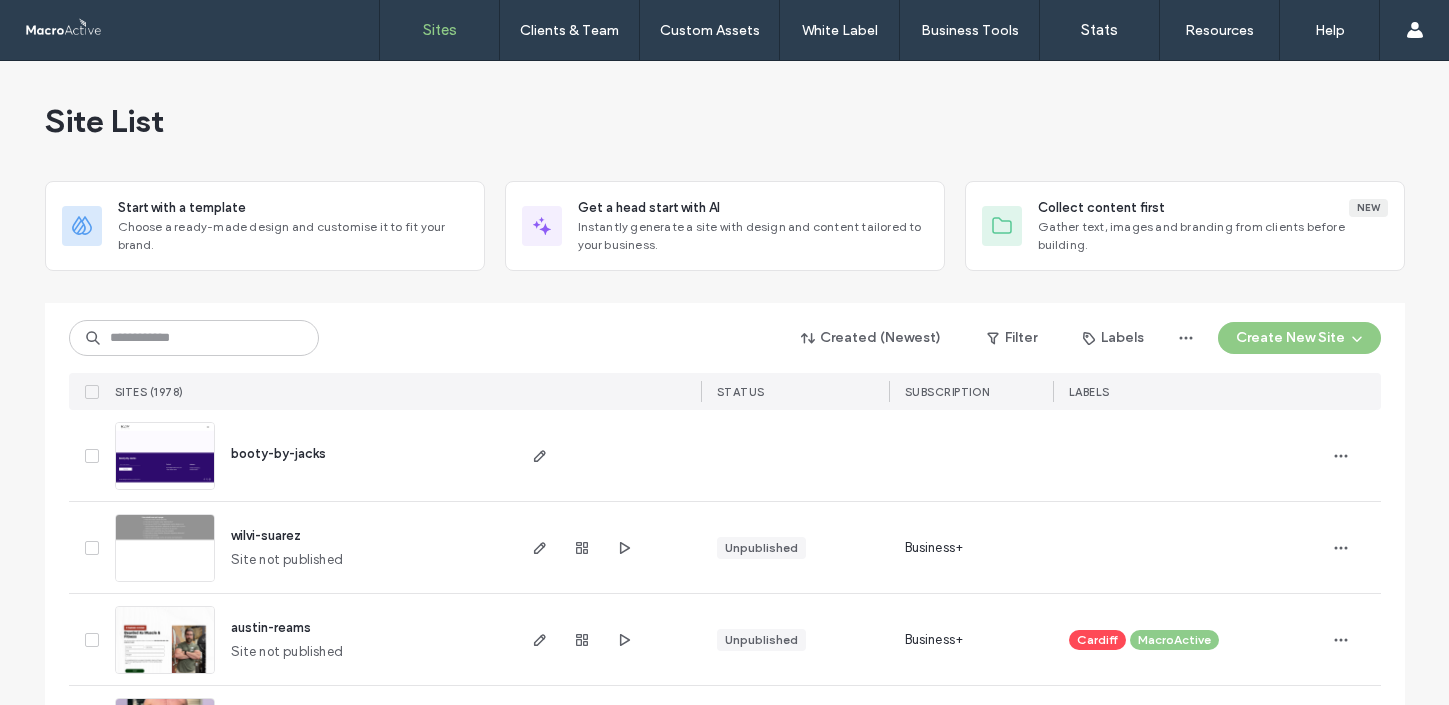 scroll, scrollTop: 0, scrollLeft: 0, axis: both 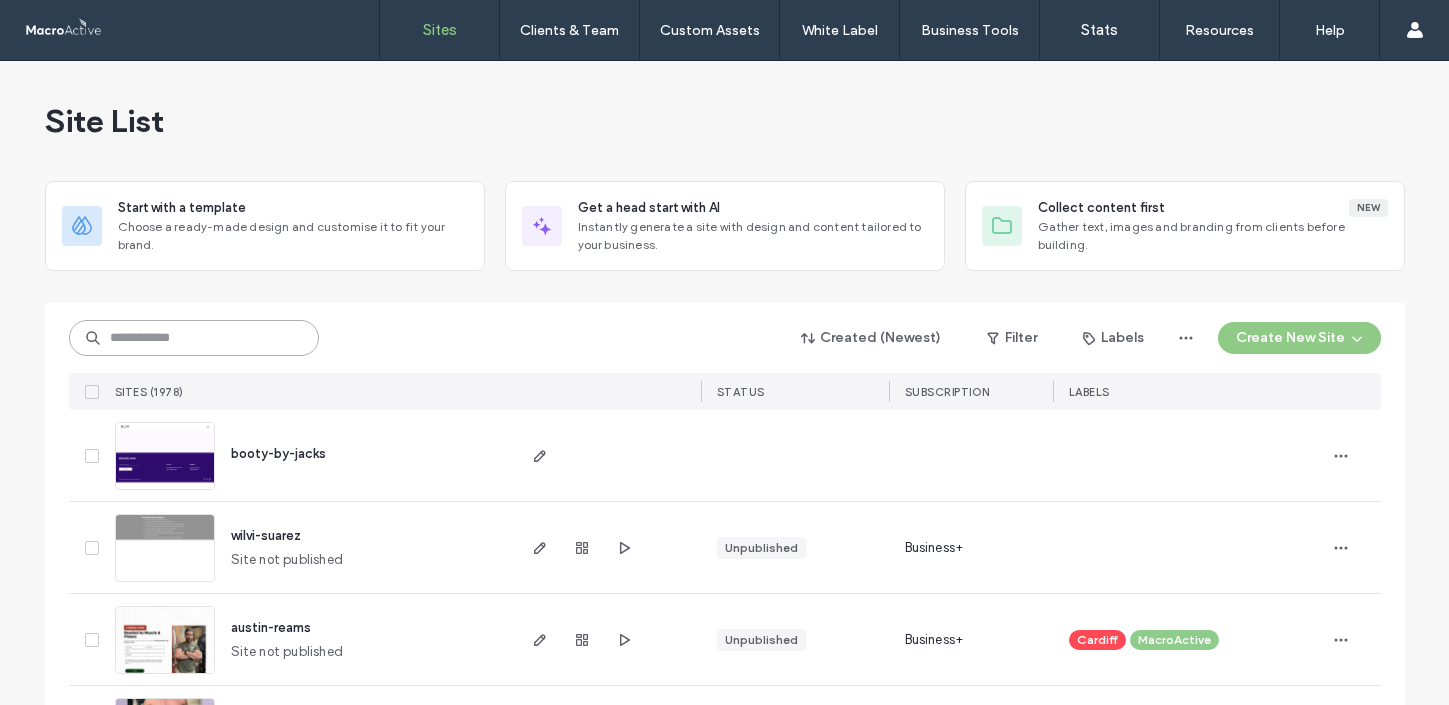 click at bounding box center [194, 338] 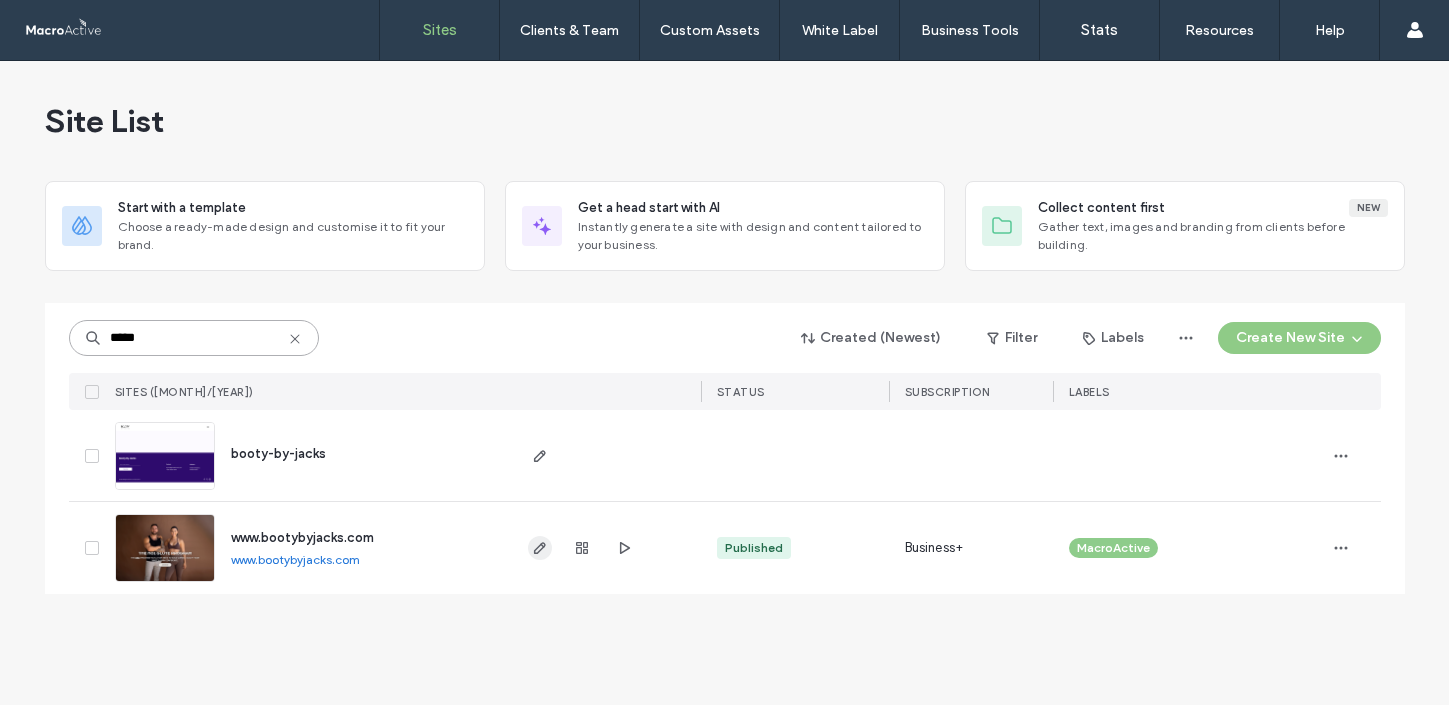type on "*****" 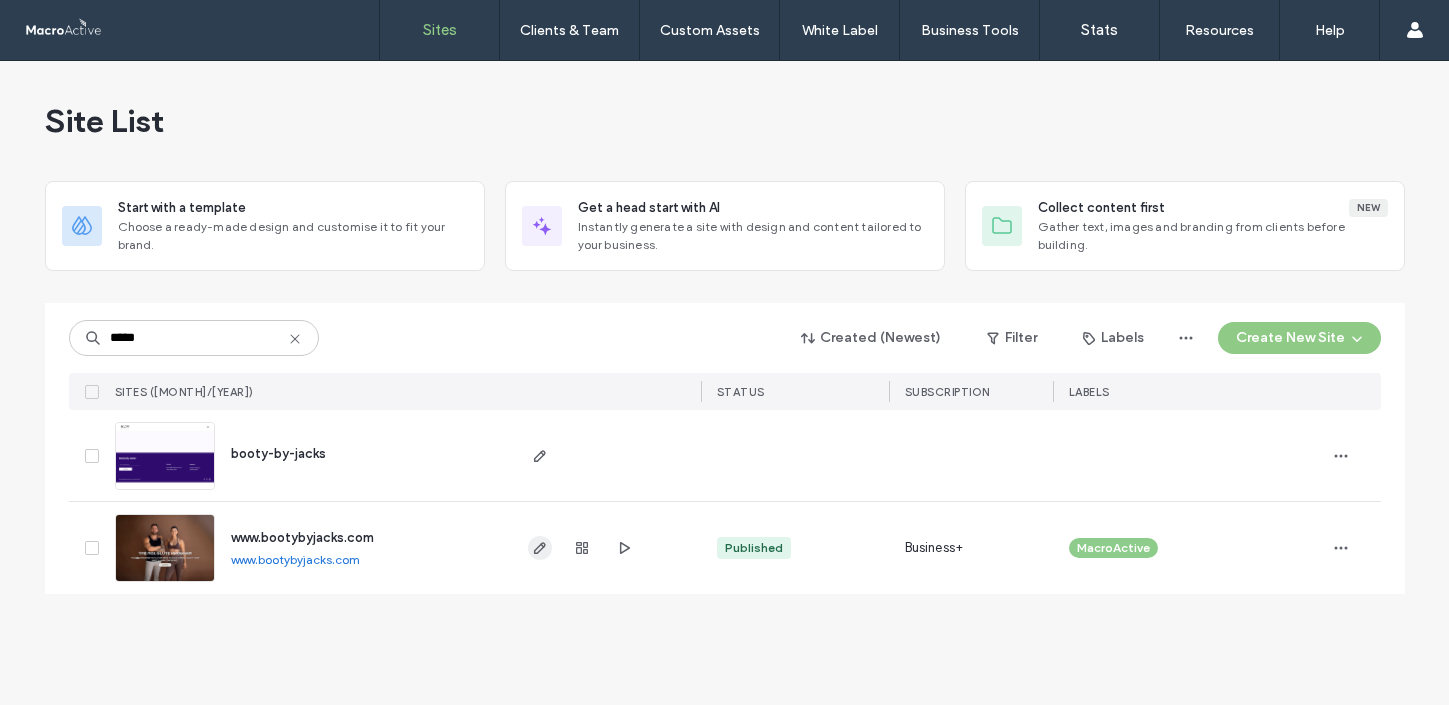 click at bounding box center (540, 548) 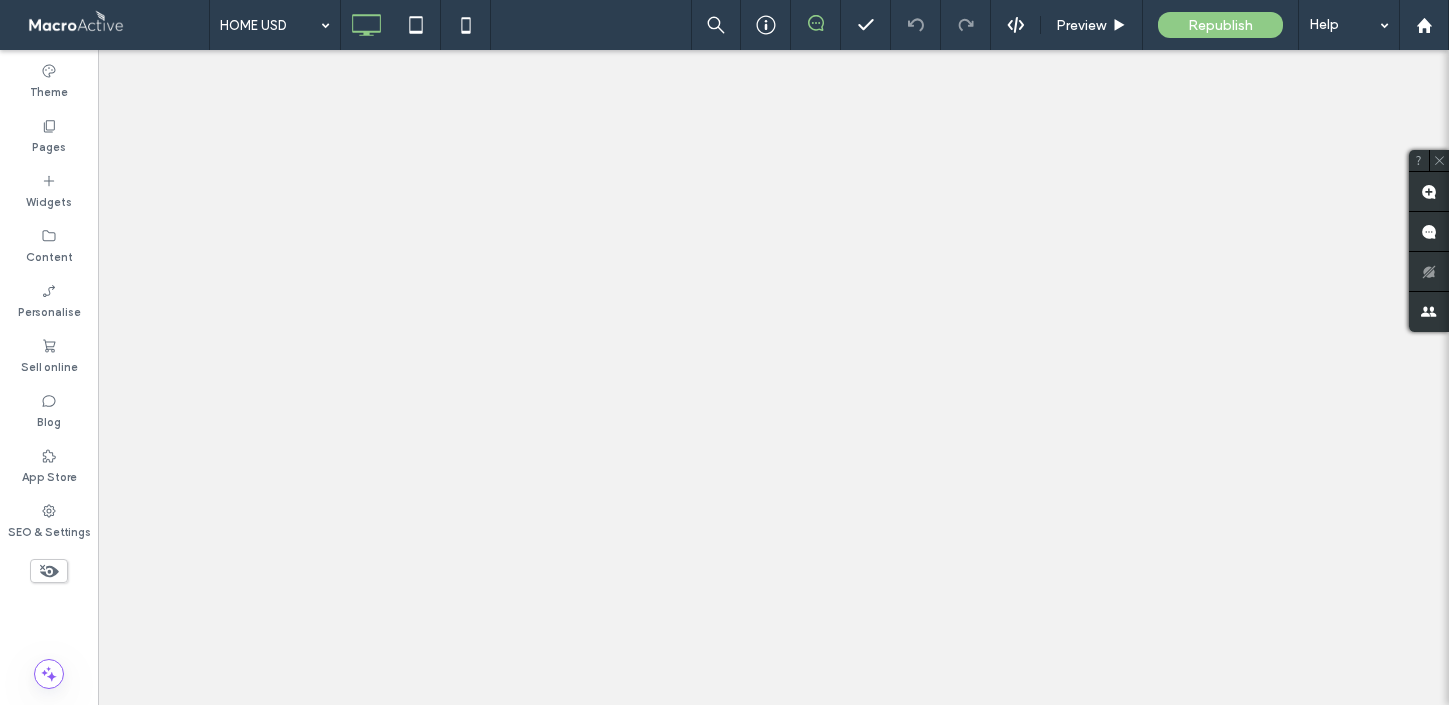 click on "Pages" at bounding box center [49, 136] 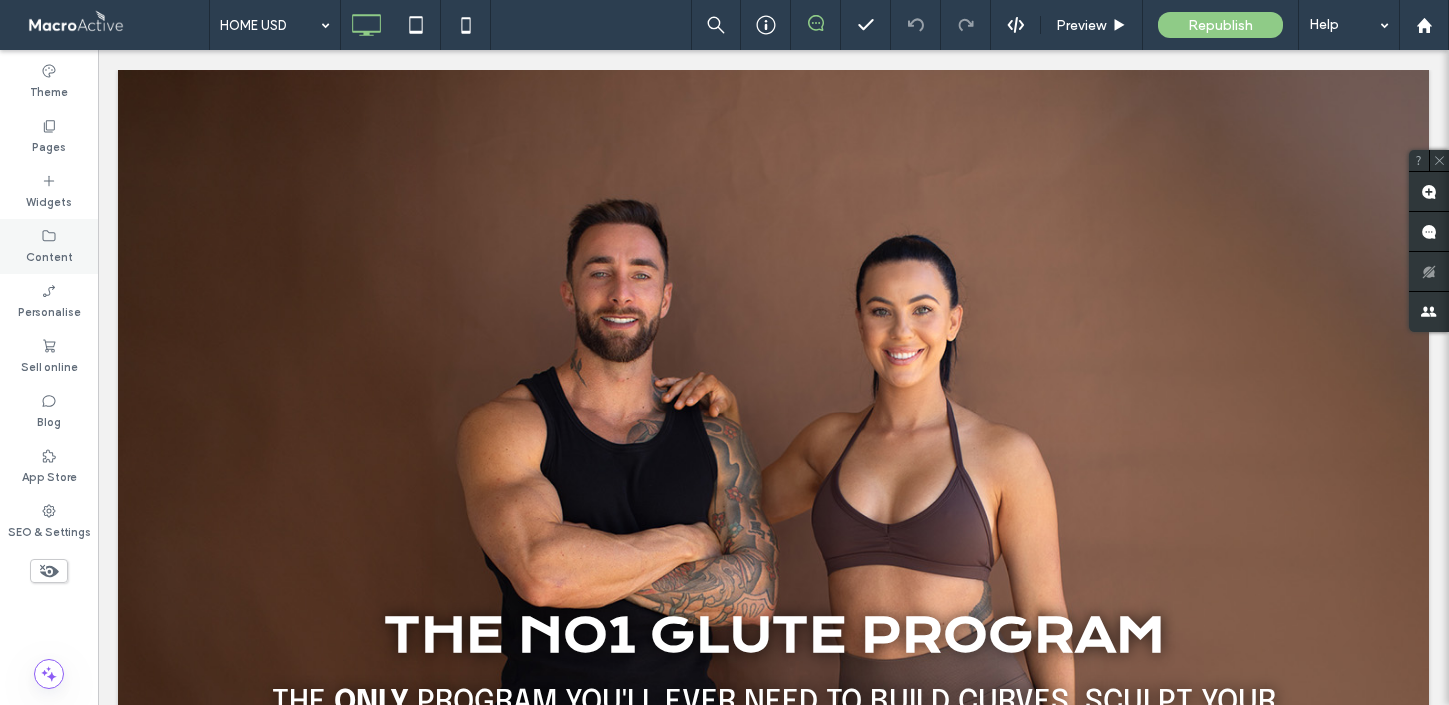 scroll, scrollTop: 0, scrollLeft: 0, axis: both 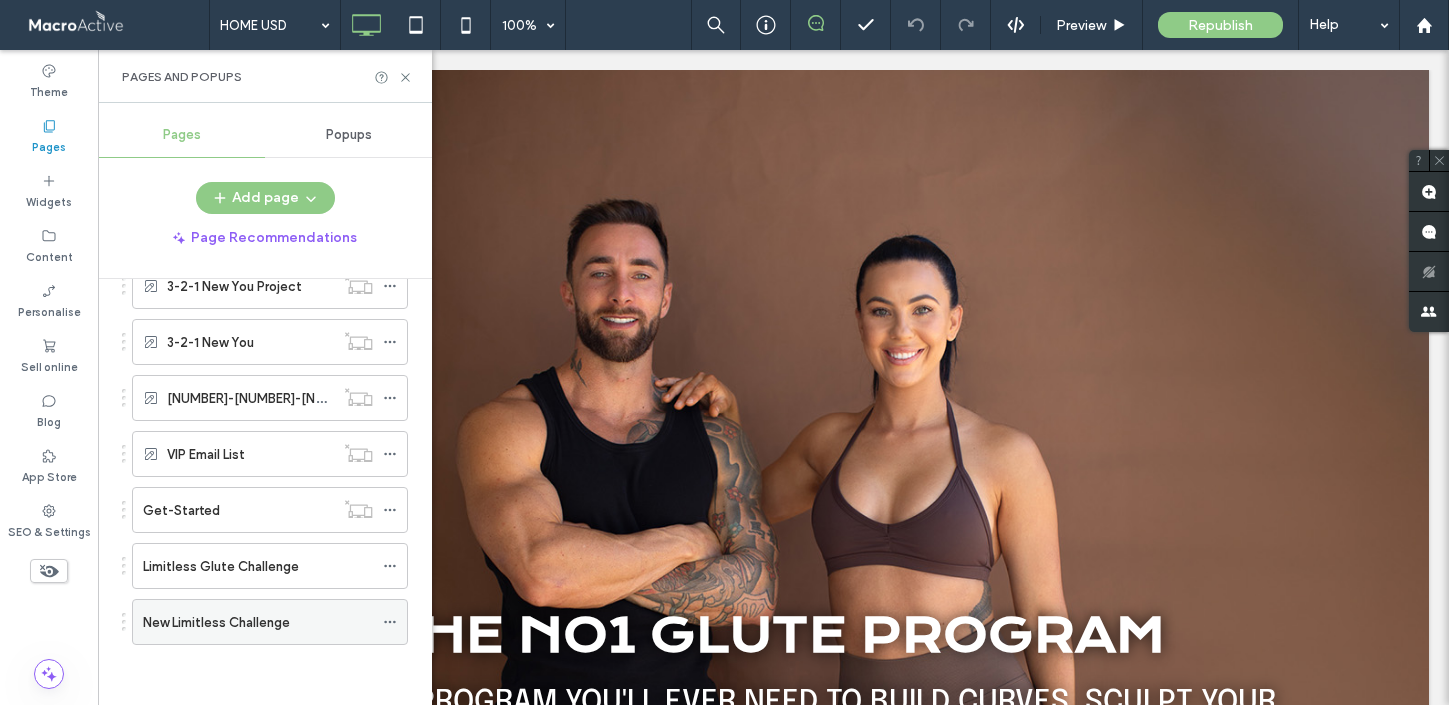 click on "New Limitless Challenge" at bounding box center [258, 622] 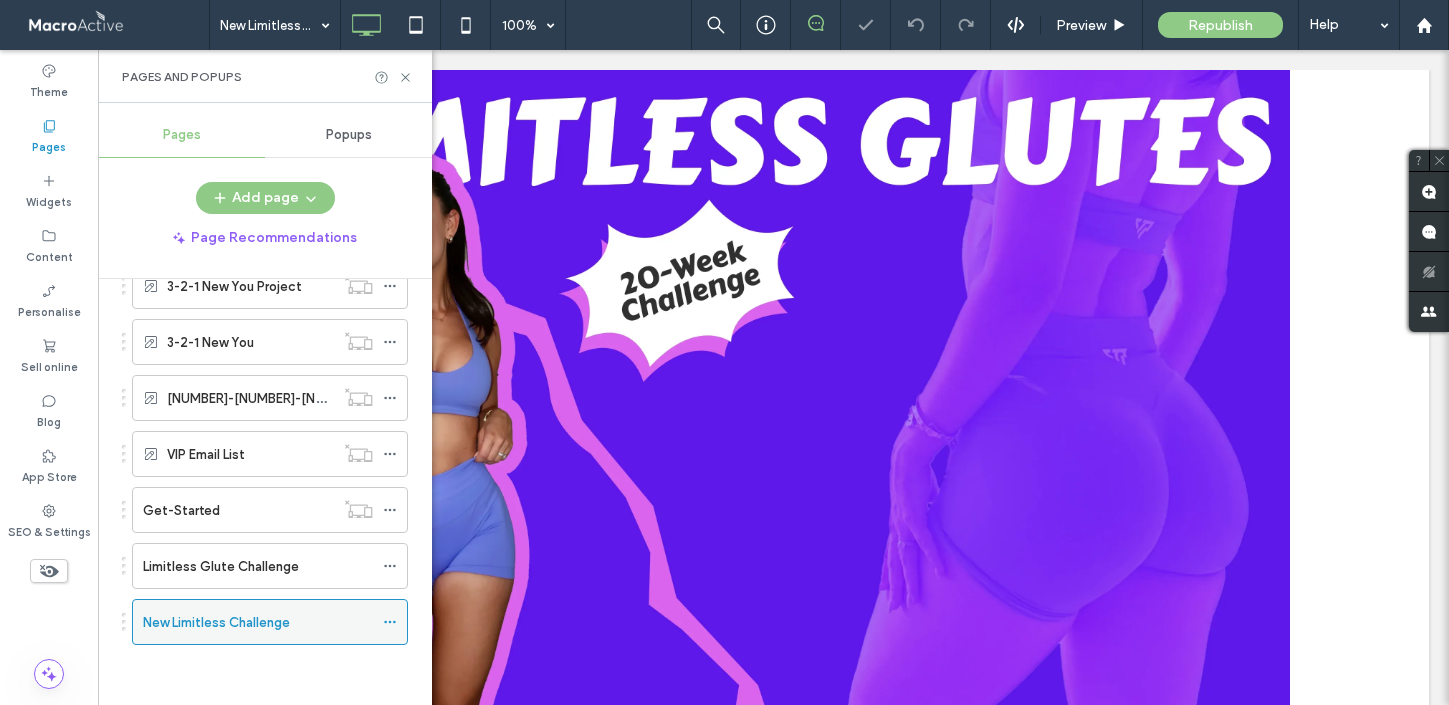 scroll, scrollTop: 0, scrollLeft: 0, axis: both 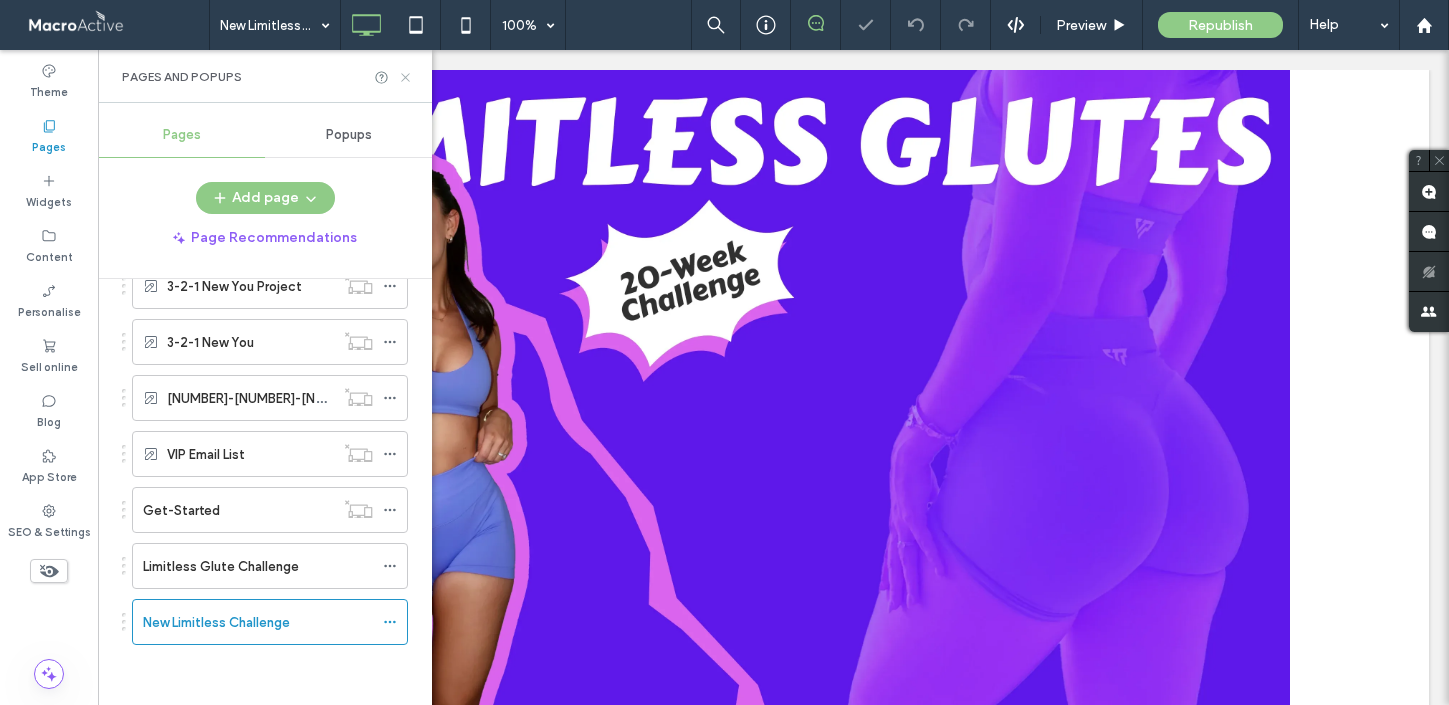 click 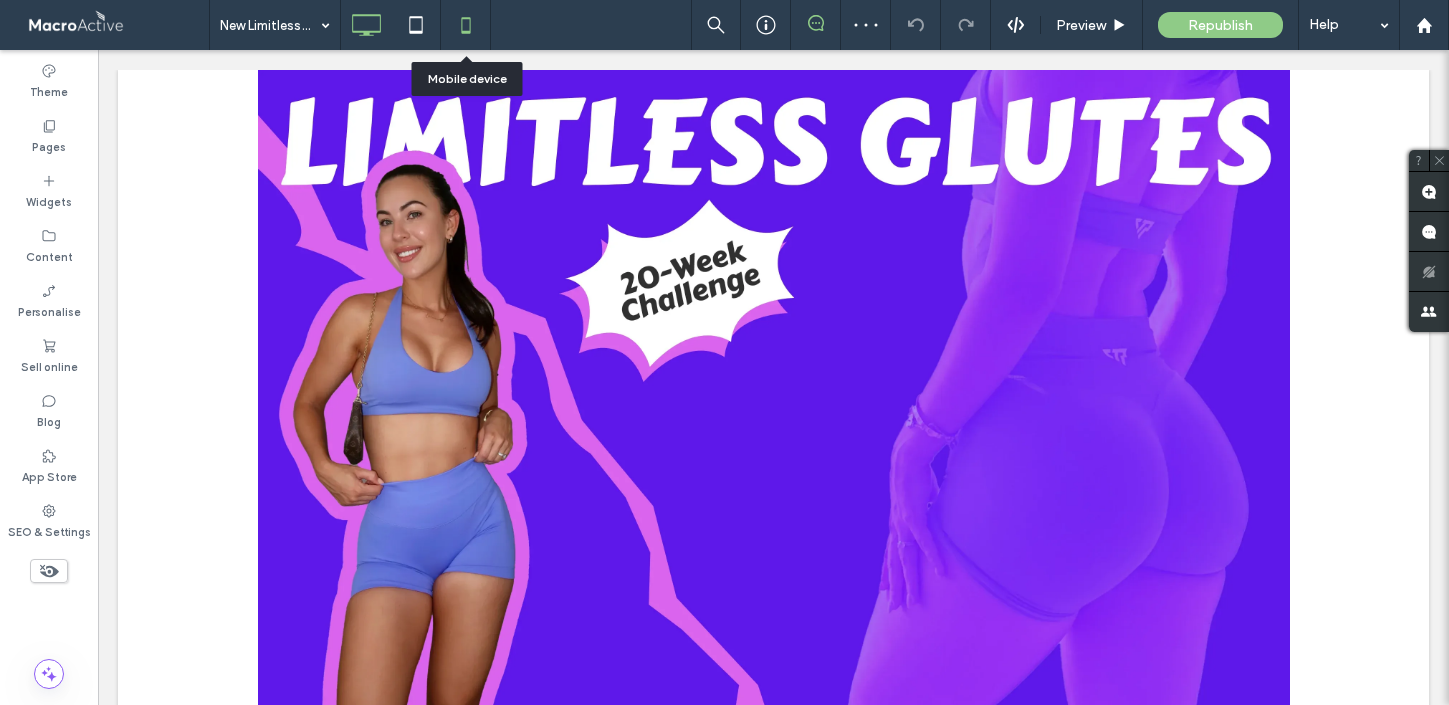click 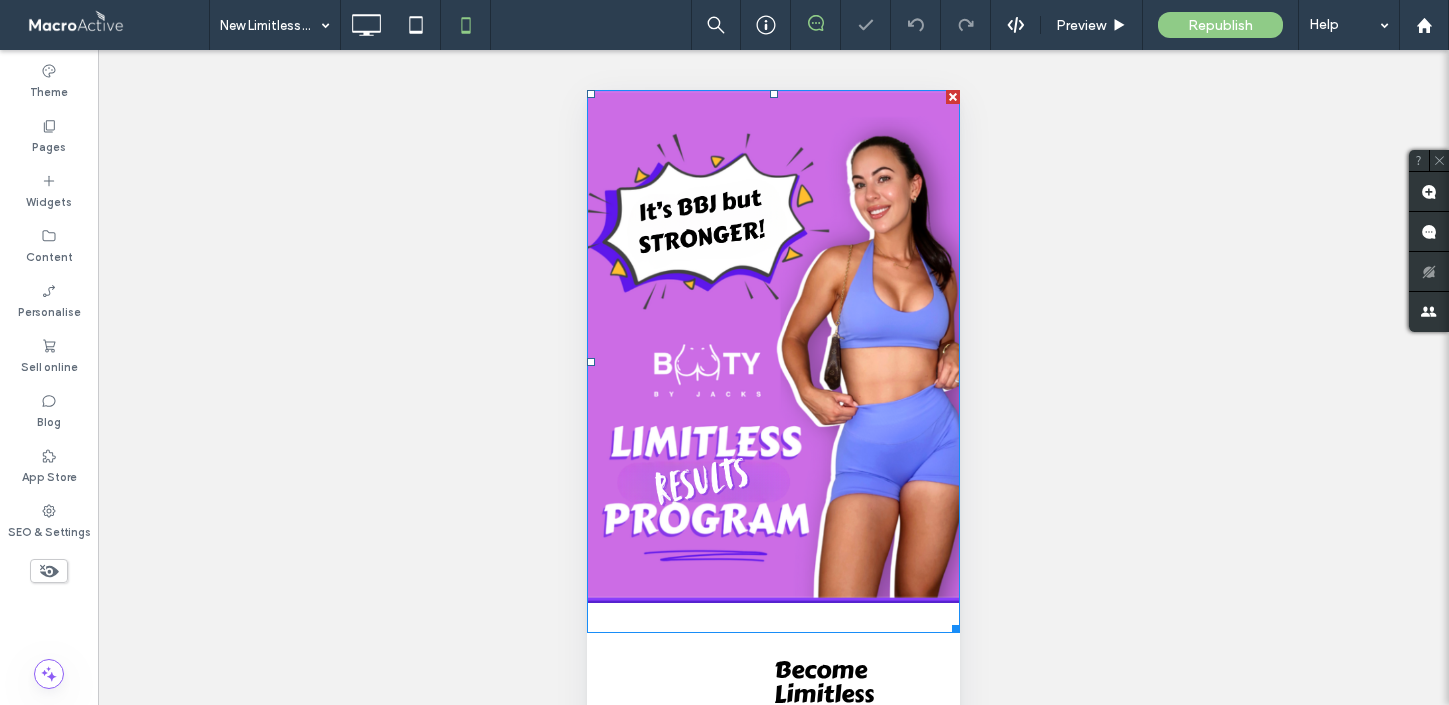 scroll, scrollTop: 0, scrollLeft: 0, axis: both 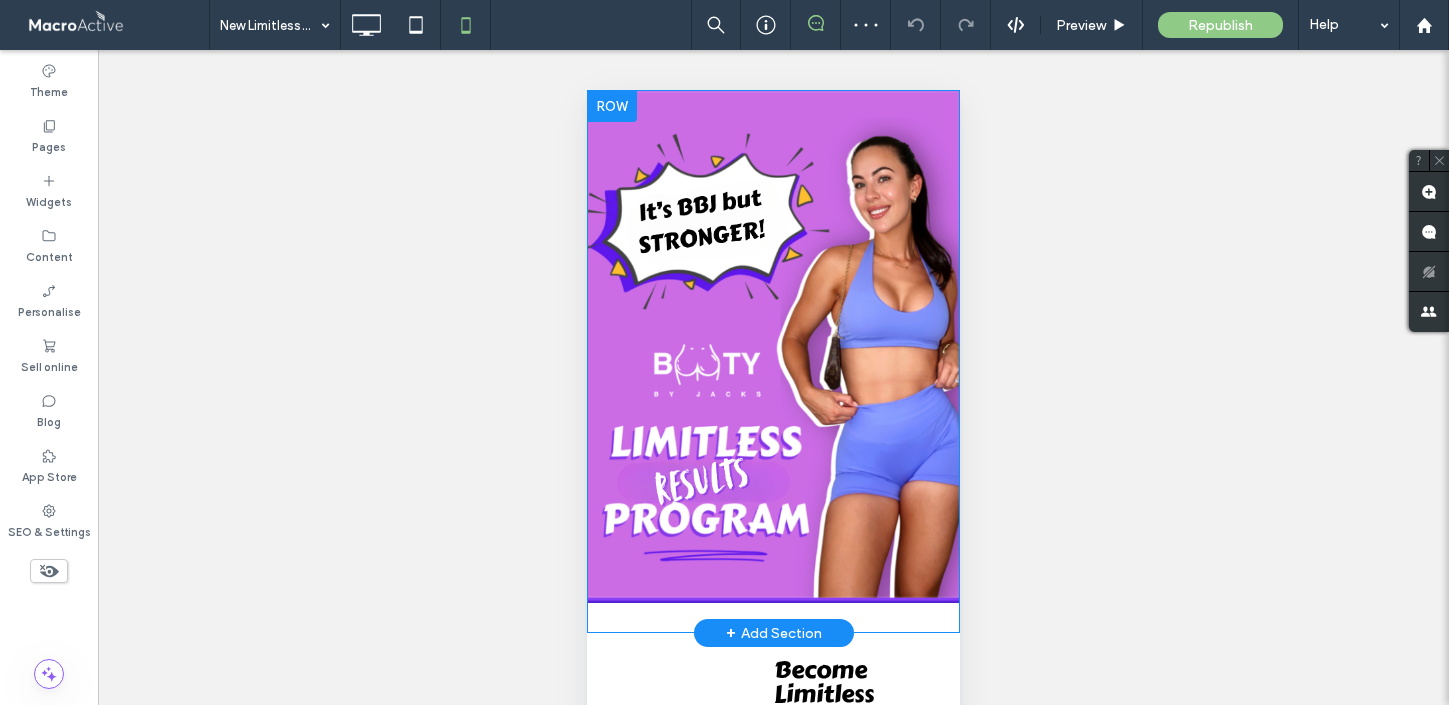 click at bounding box center [612, 106] 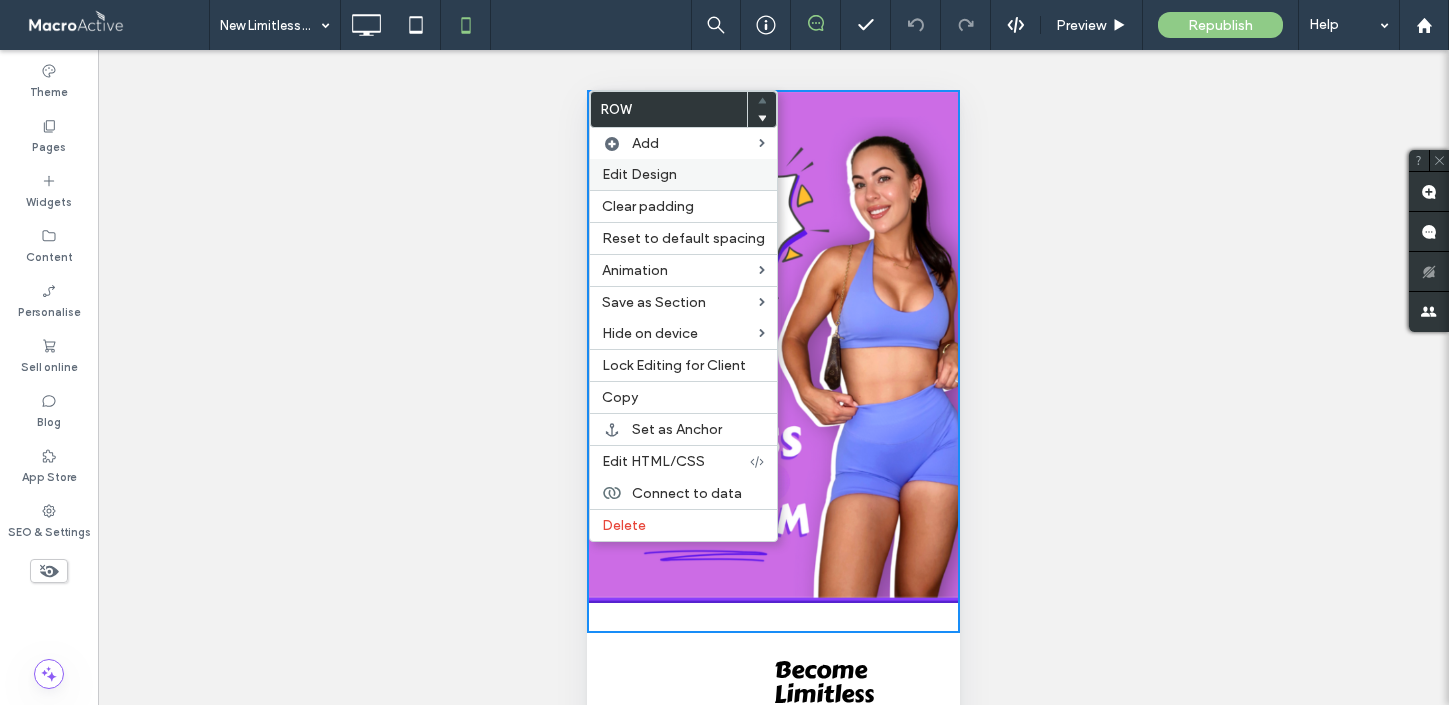 click on "Edit Design" at bounding box center (683, 174) 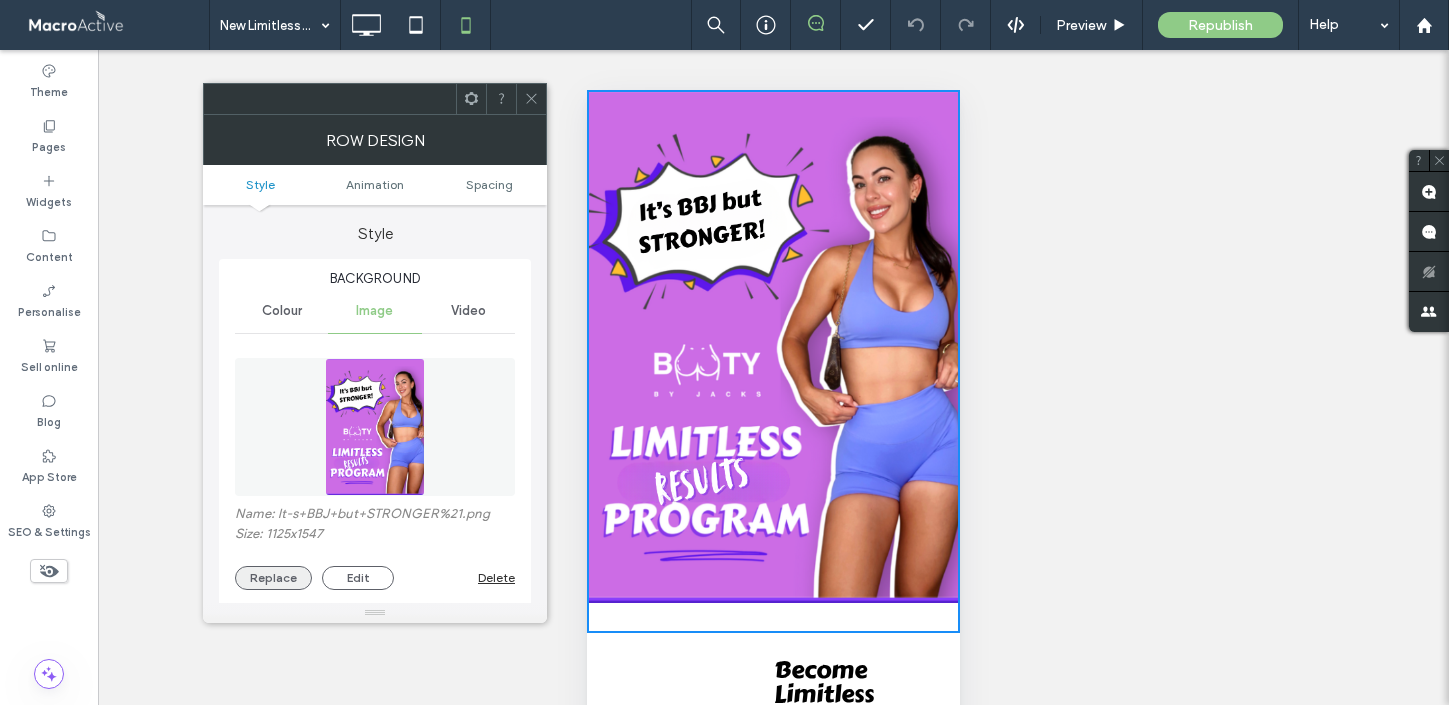 click on "Replace" at bounding box center [273, 578] 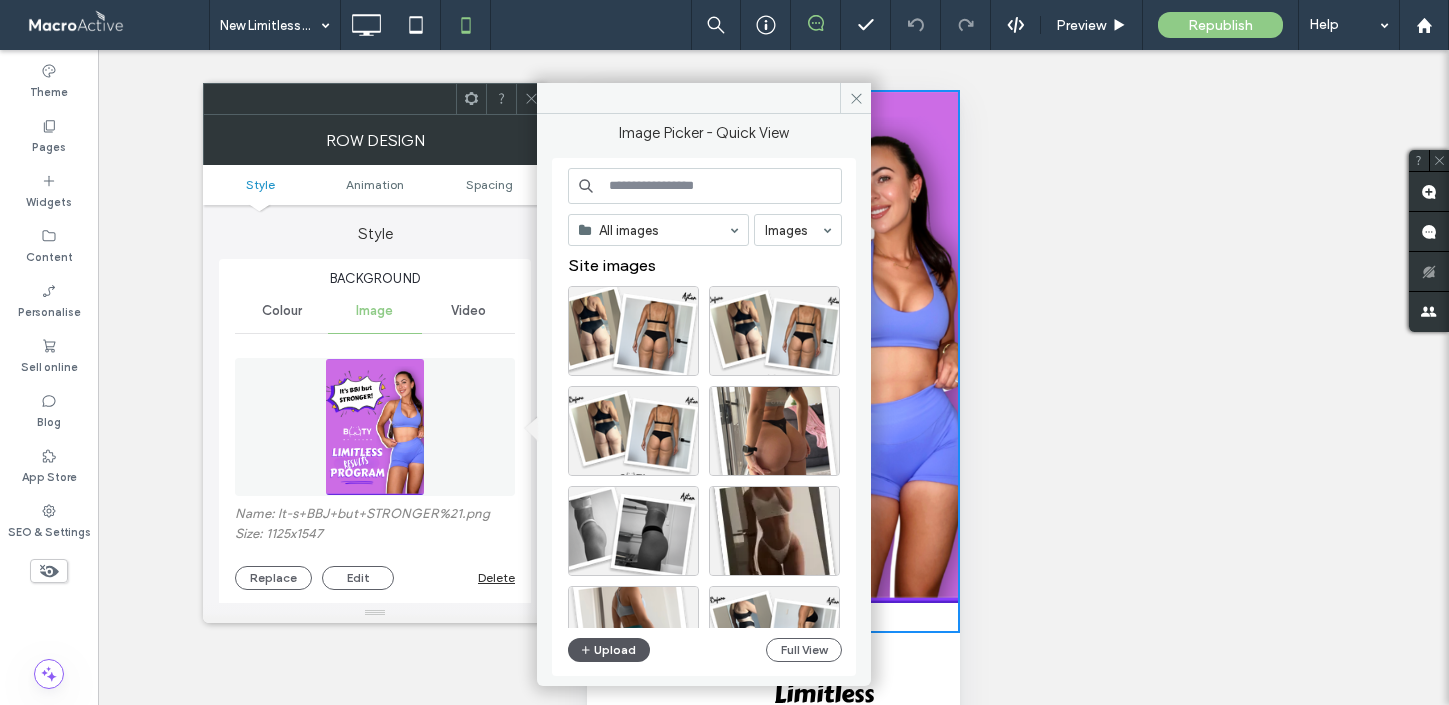 click at bounding box center [587, 650] 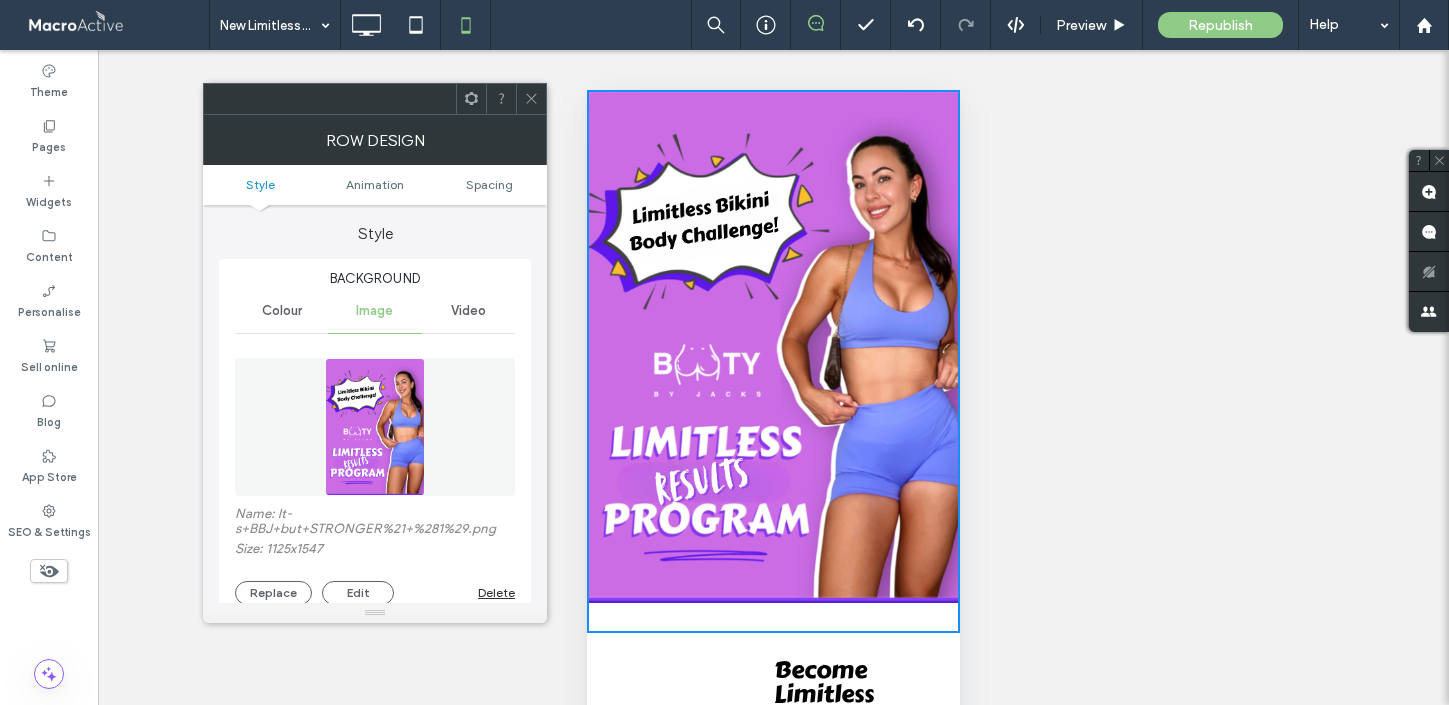 click 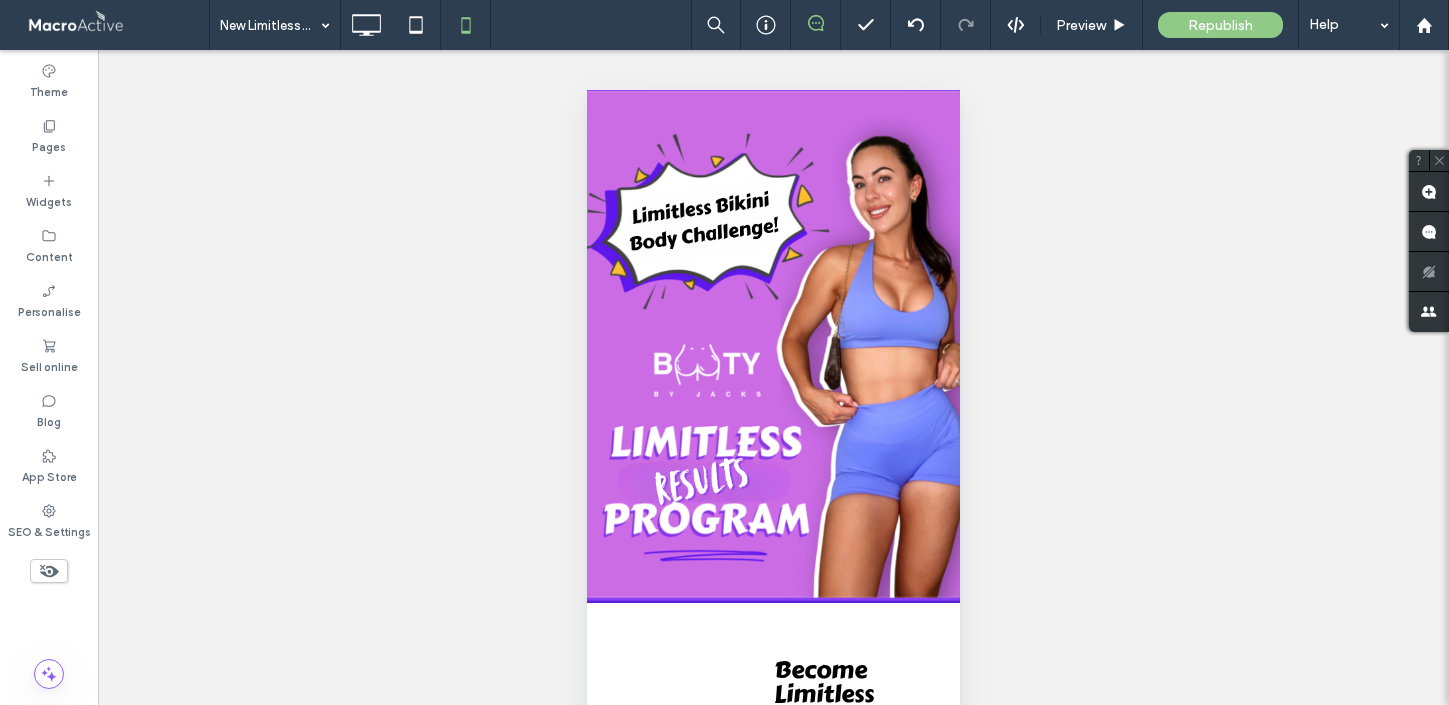 scroll, scrollTop: 122, scrollLeft: 0, axis: vertical 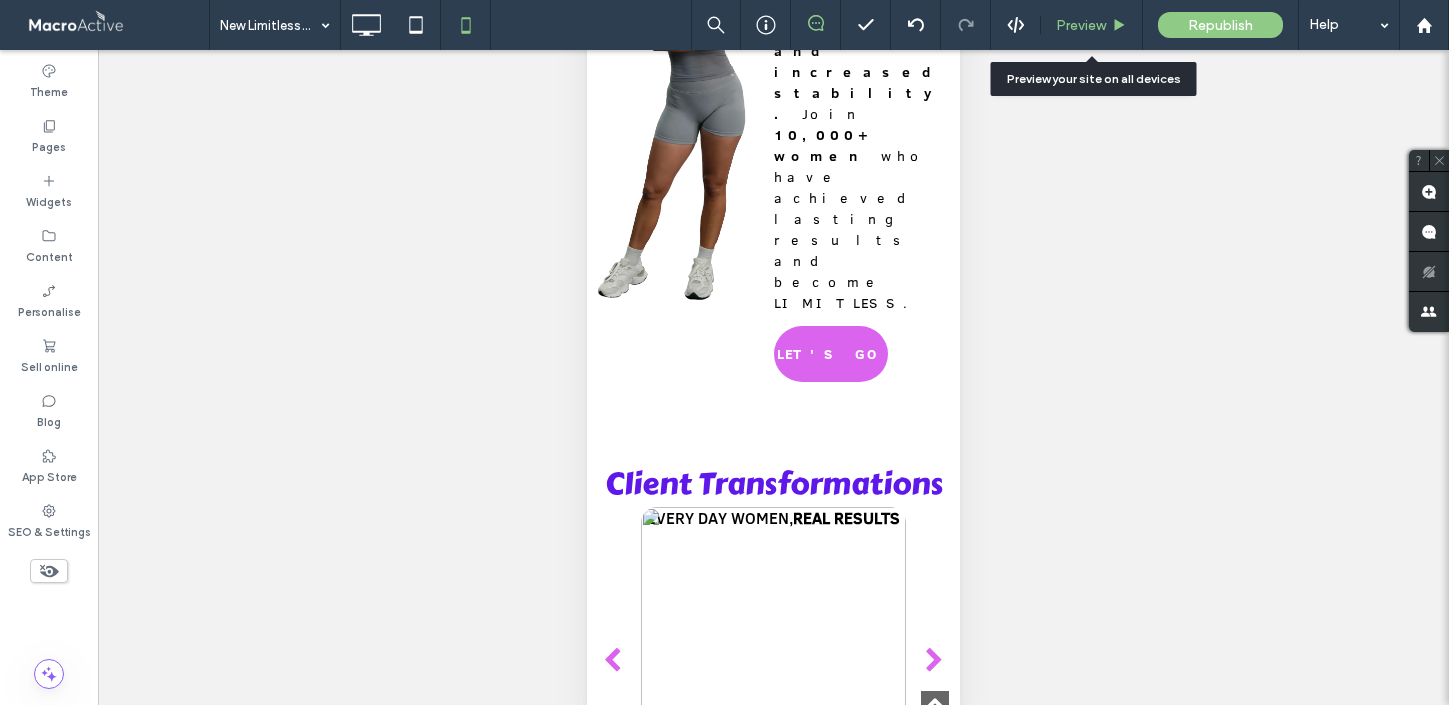 click 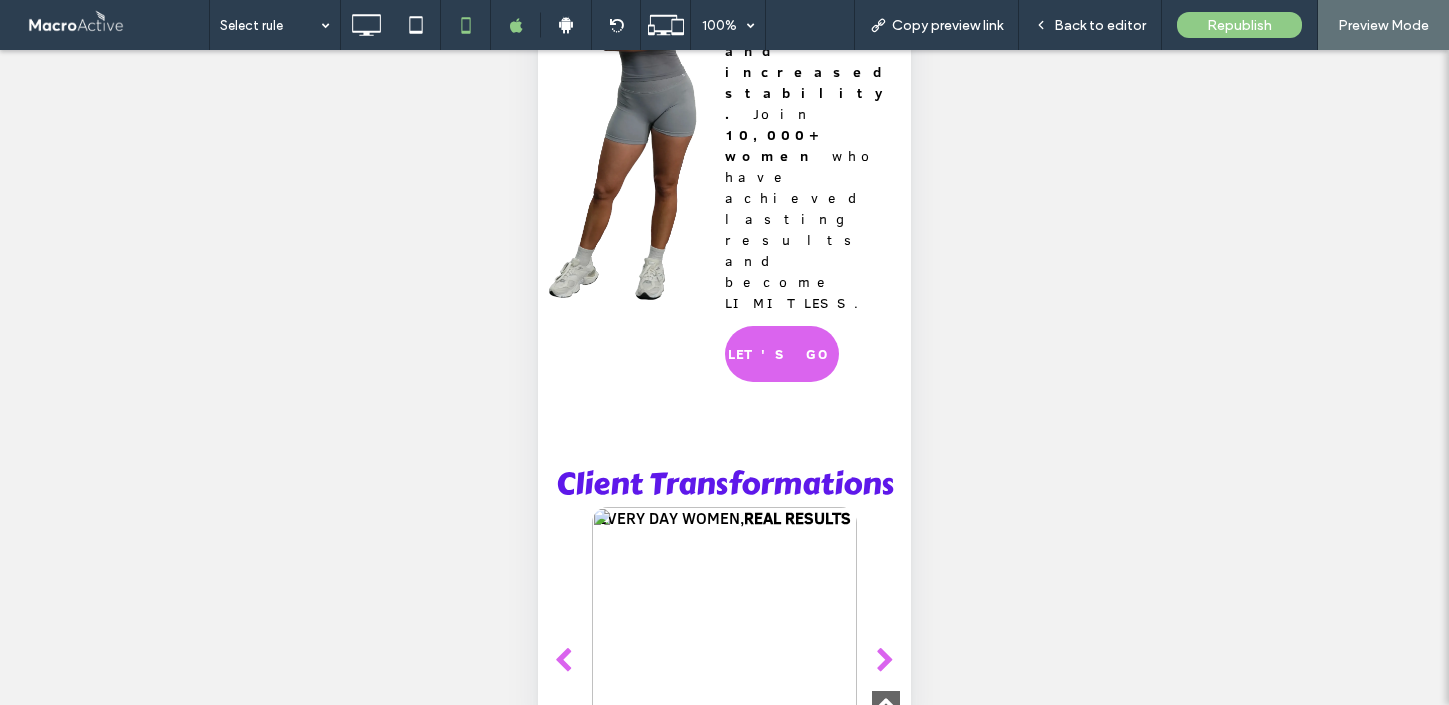 click at bounding box center (885, 661) 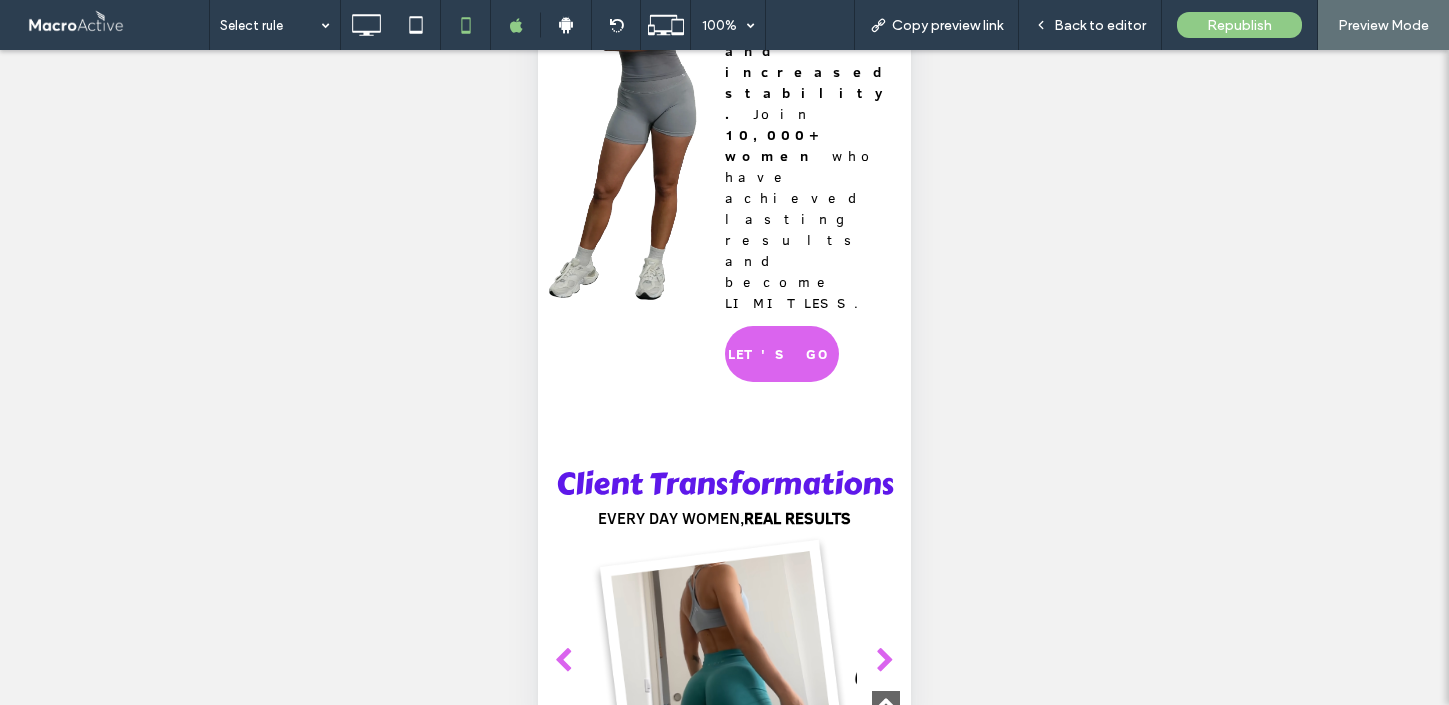 click at bounding box center (885, 661) 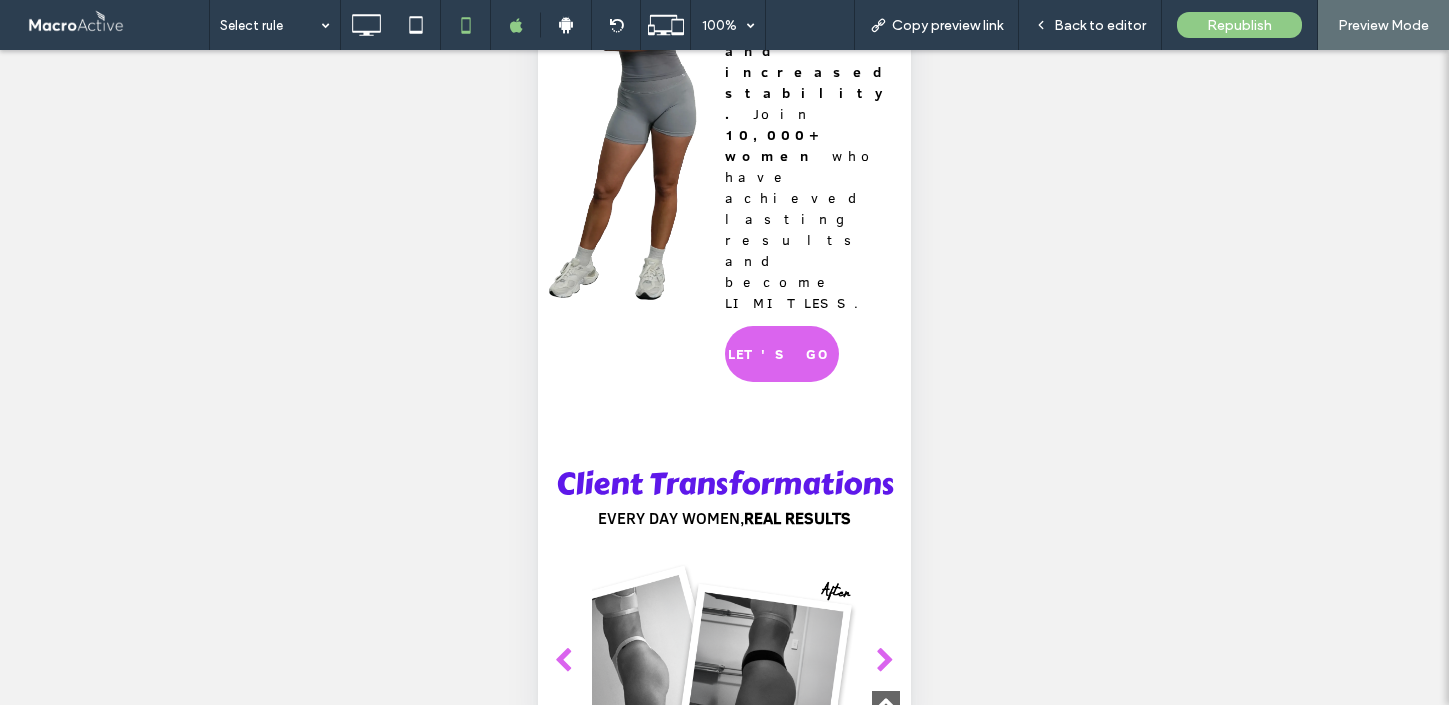 click at bounding box center (885, 661) 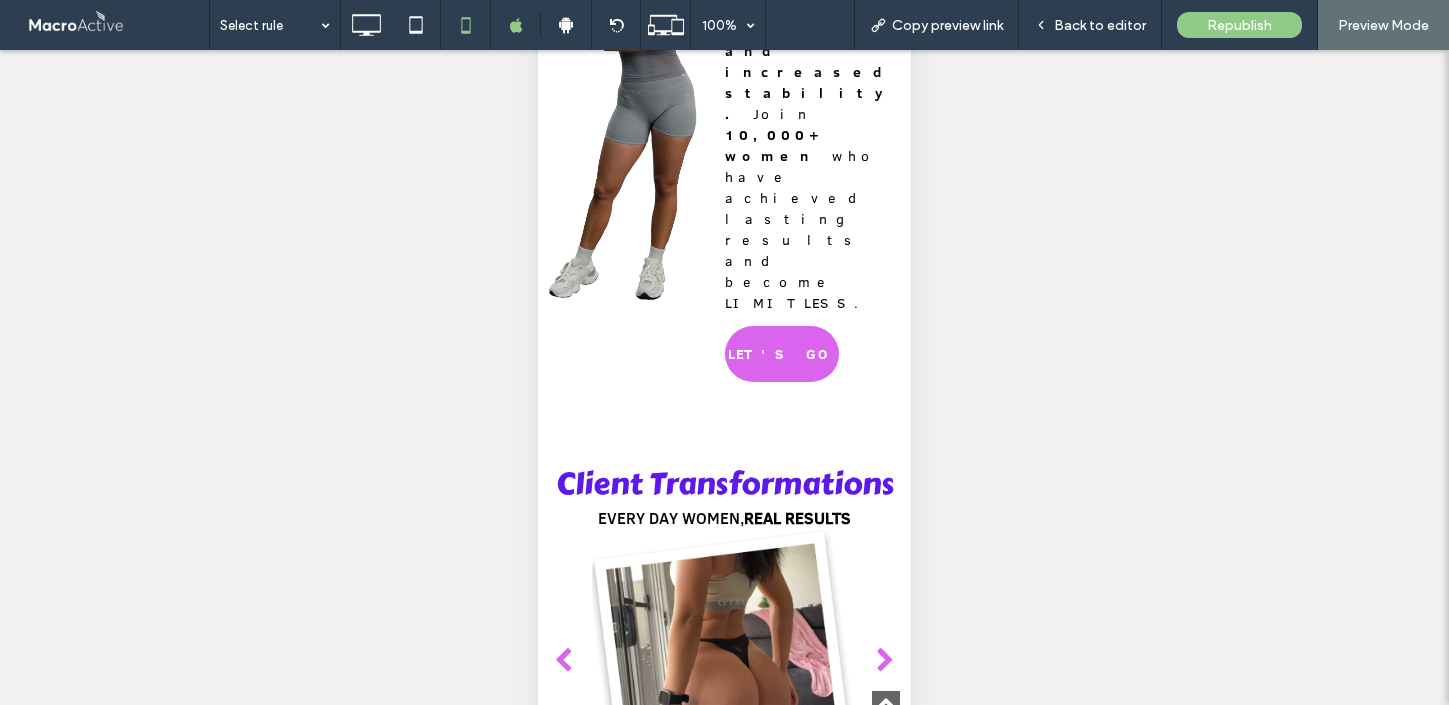 click at bounding box center [885, 661] 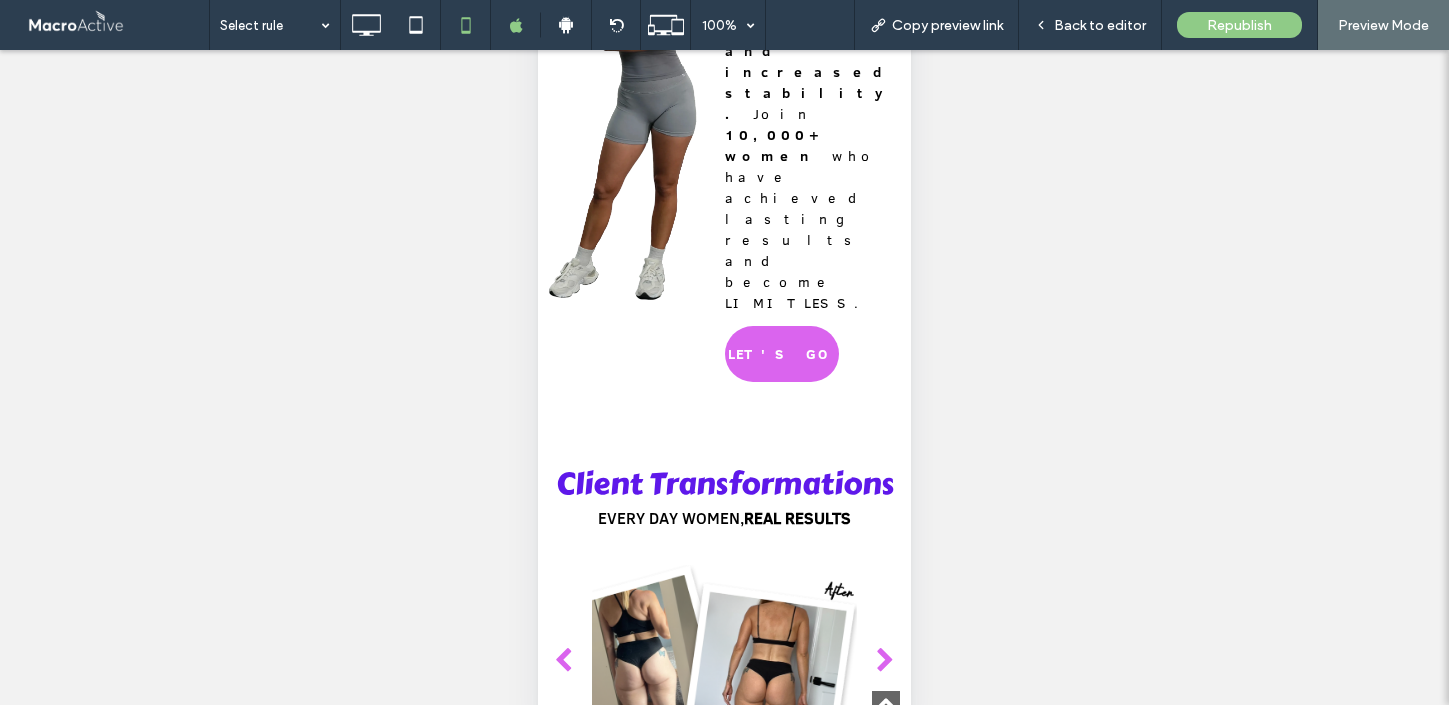 click at bounding box center (885, 661) 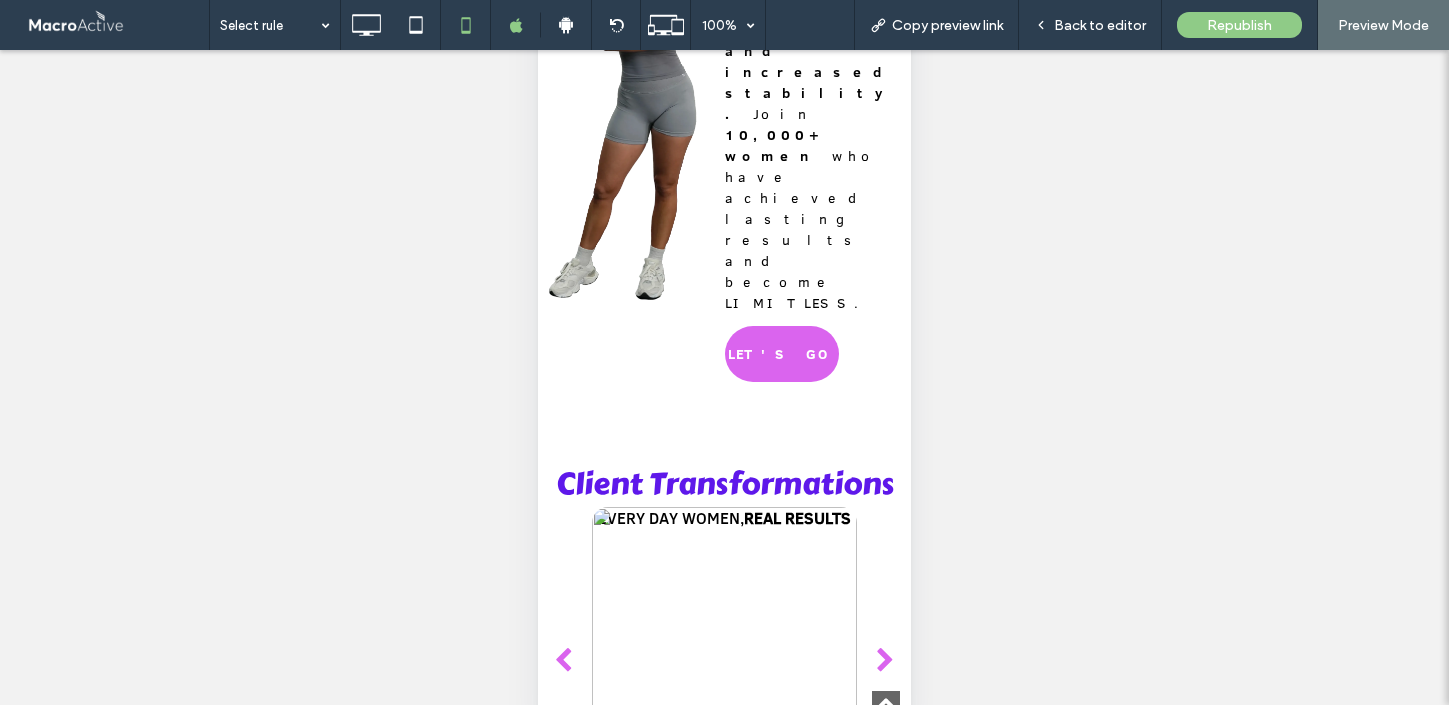 click at bounding box center [725, 661] 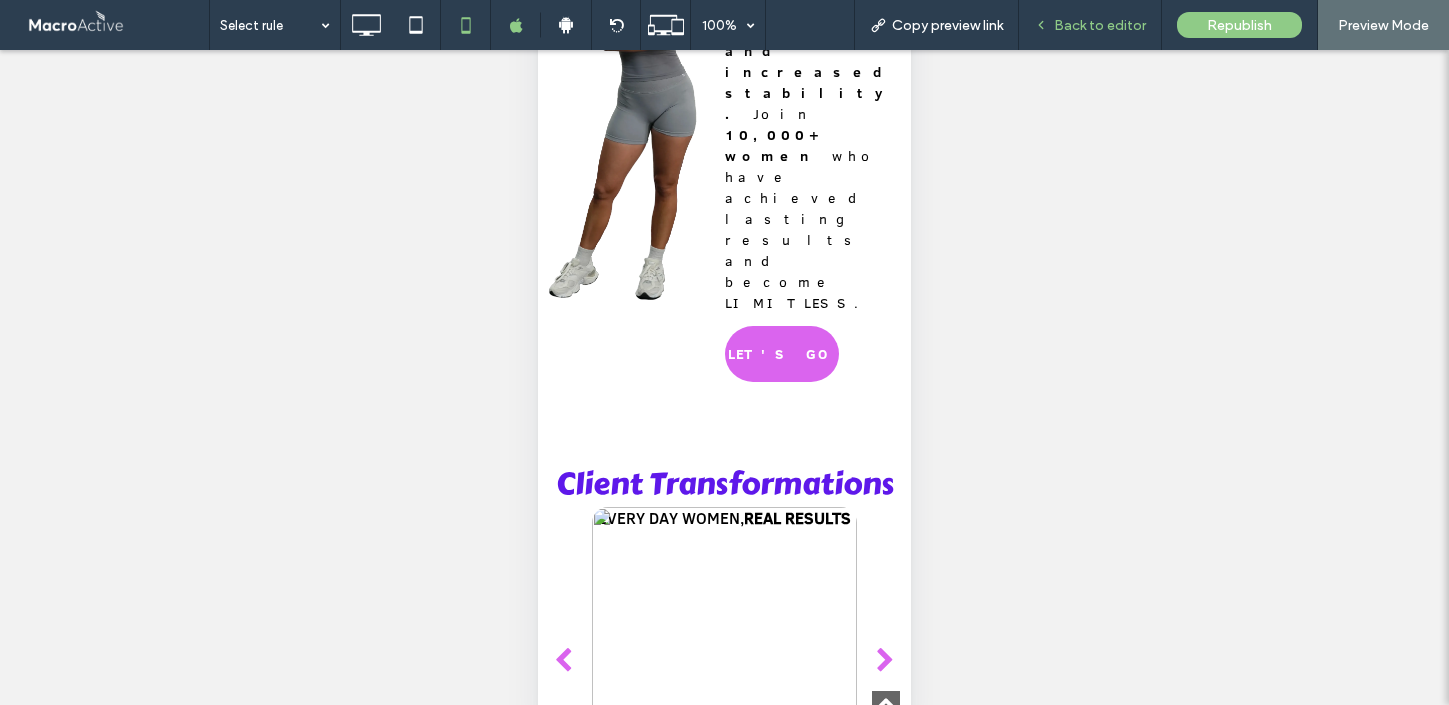 click on "Back to editor" at bounding box center (1100, 25) 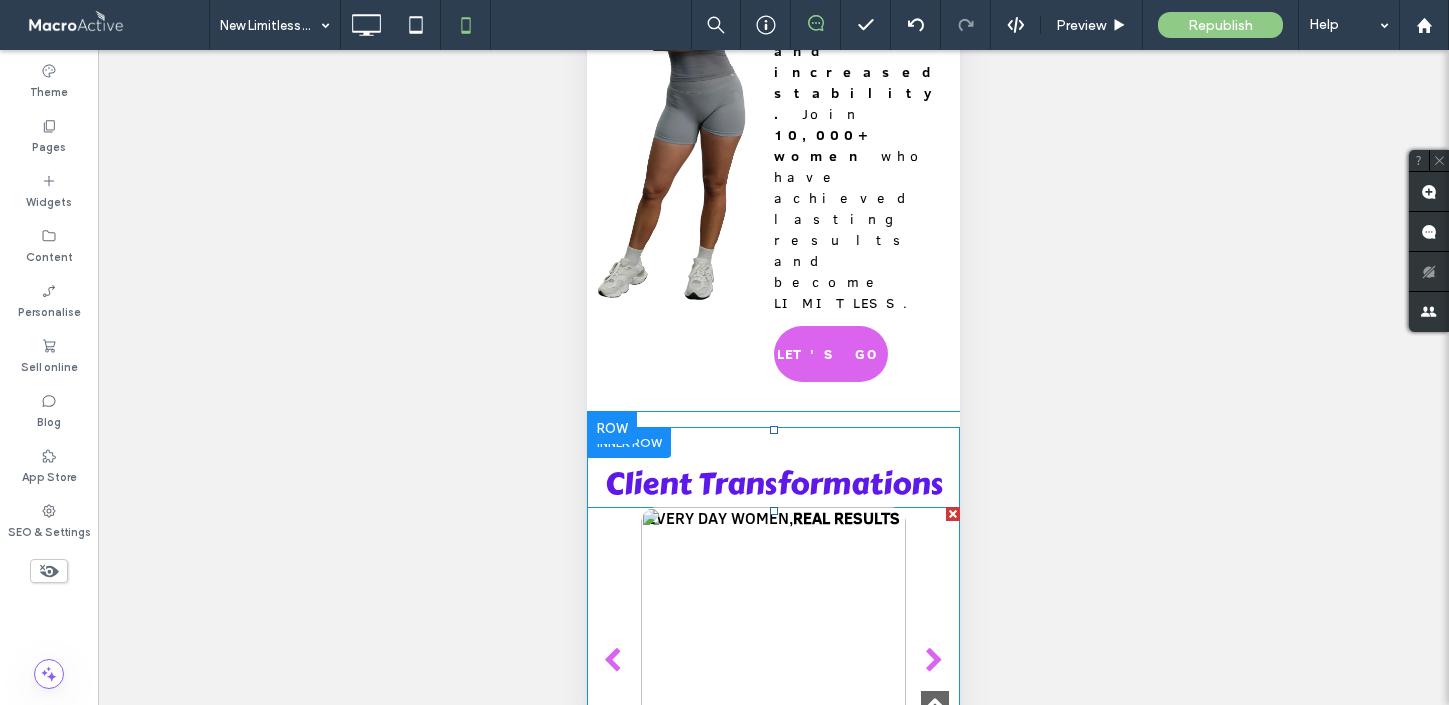 click at bounding box center (774, 661) 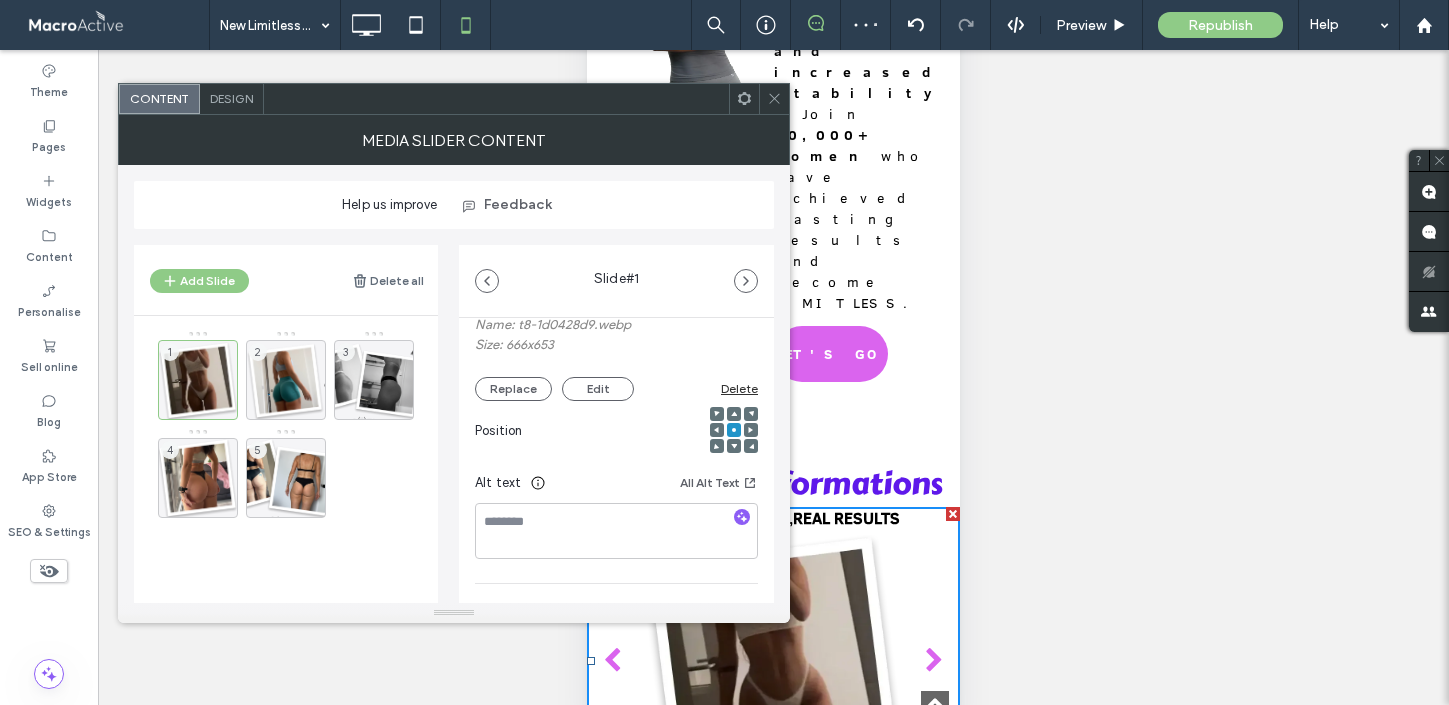 scroll, scrollTop: 208, scrollLeft: 0, axis: vertical 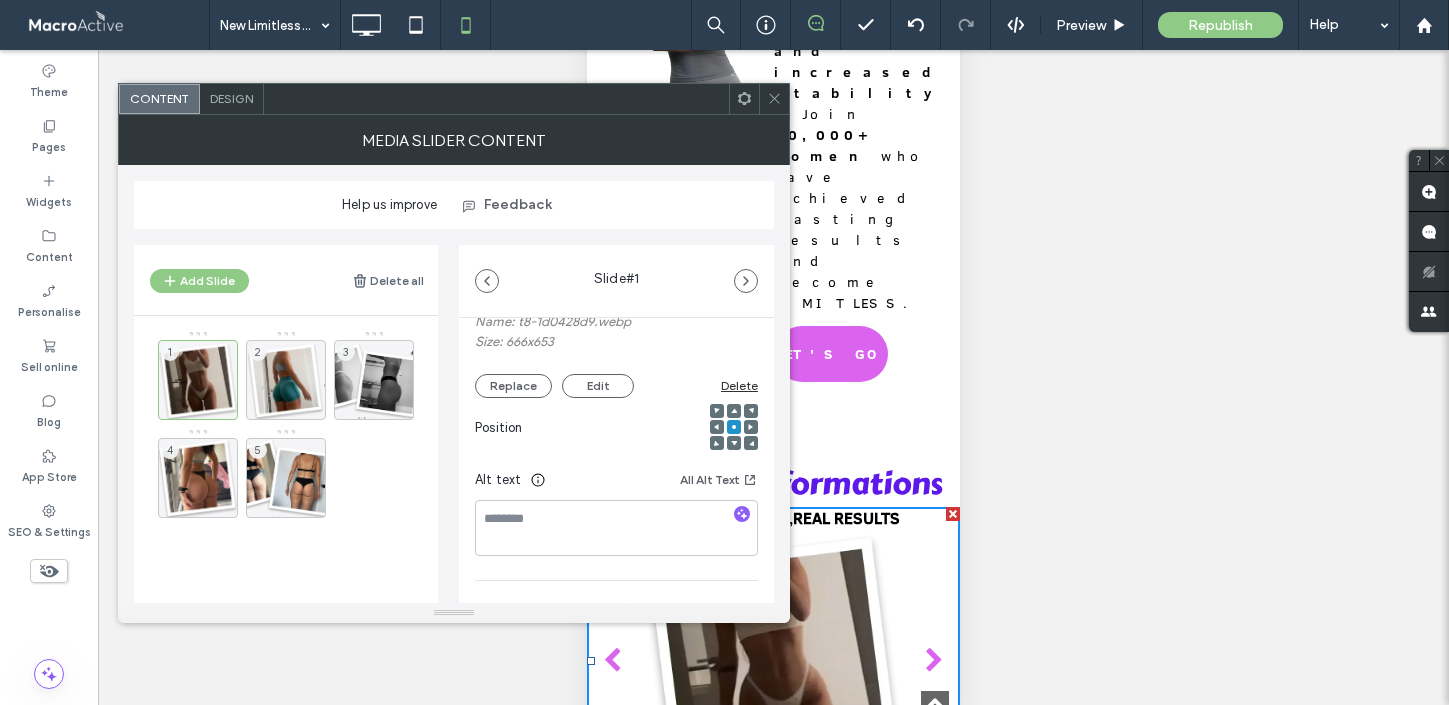 click 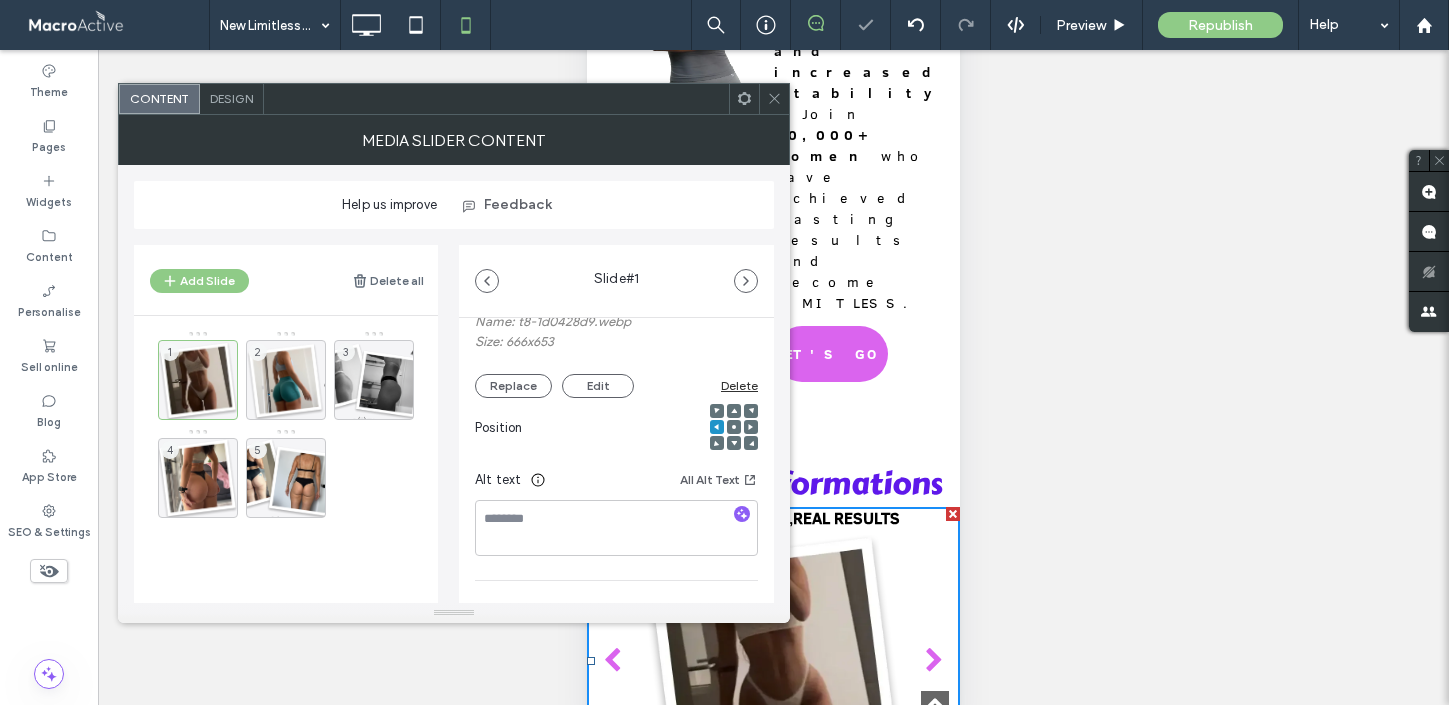 click at bounding box center (734, 427) 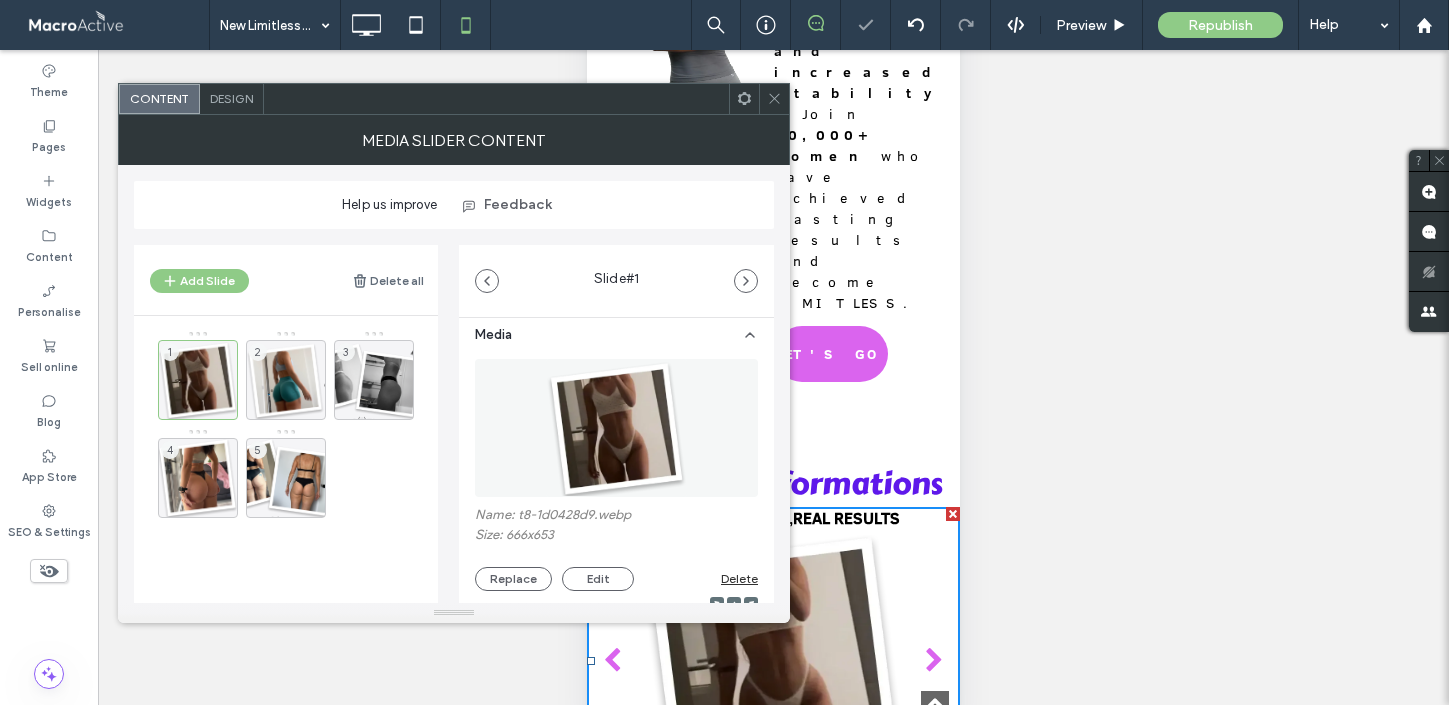 scroll, scrollTop: 0, scrollLeft: 0, axis: both 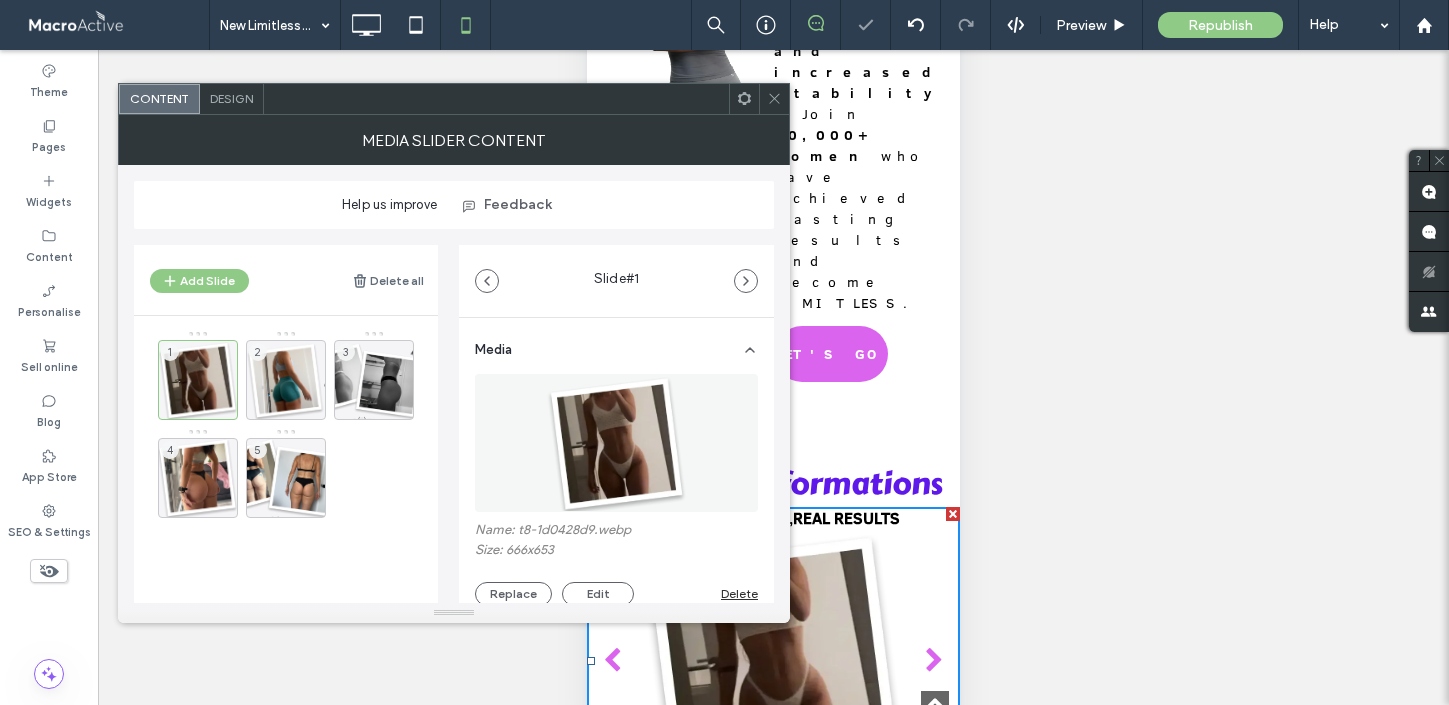 click at bounding box center [616, 443] 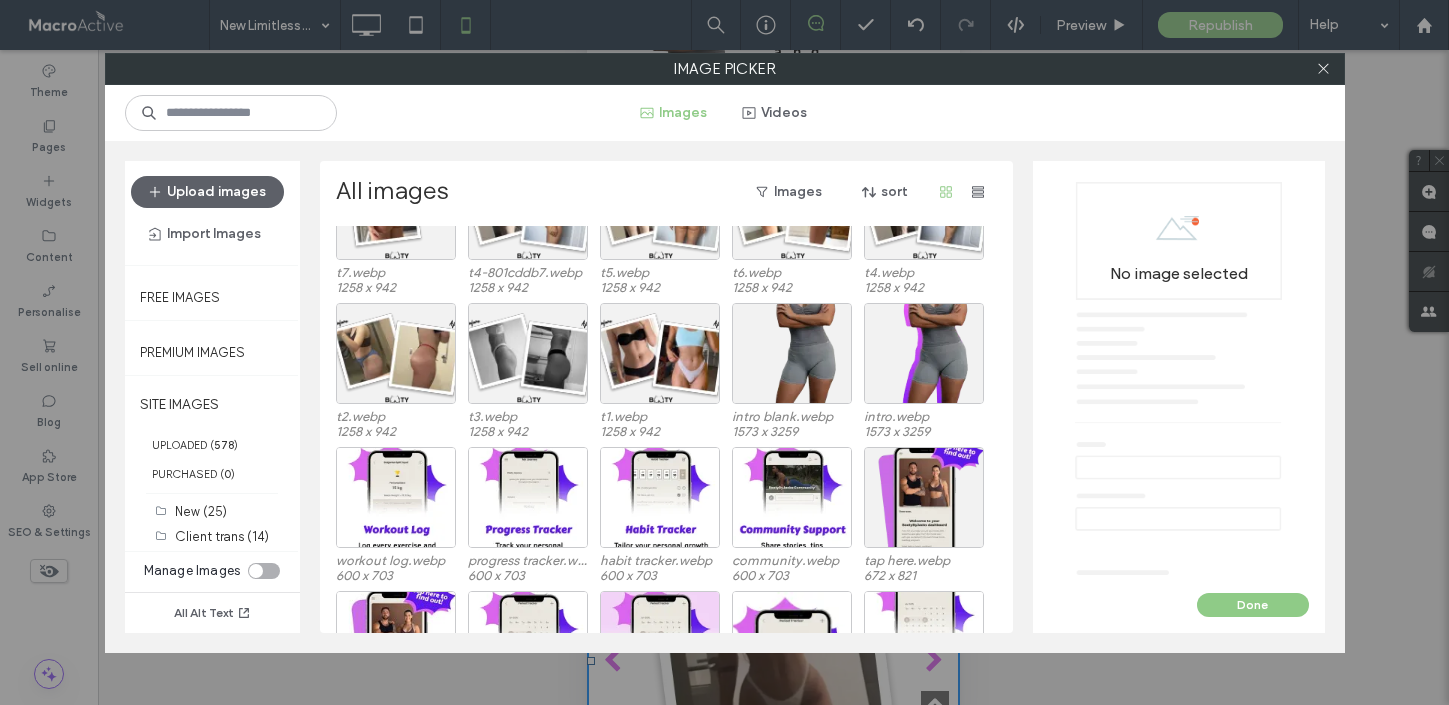 scroll, scrollTop: 727, scrollLeft: 0, axis: vertical 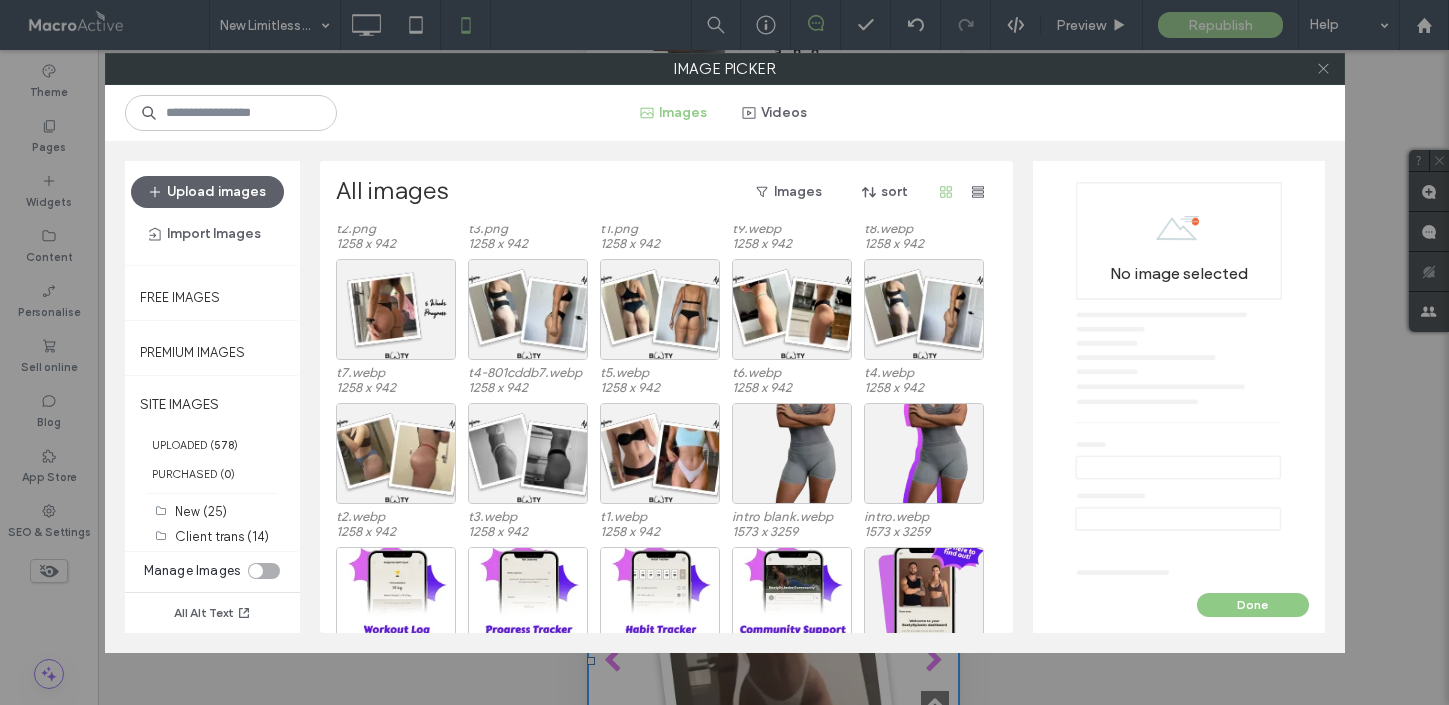 click 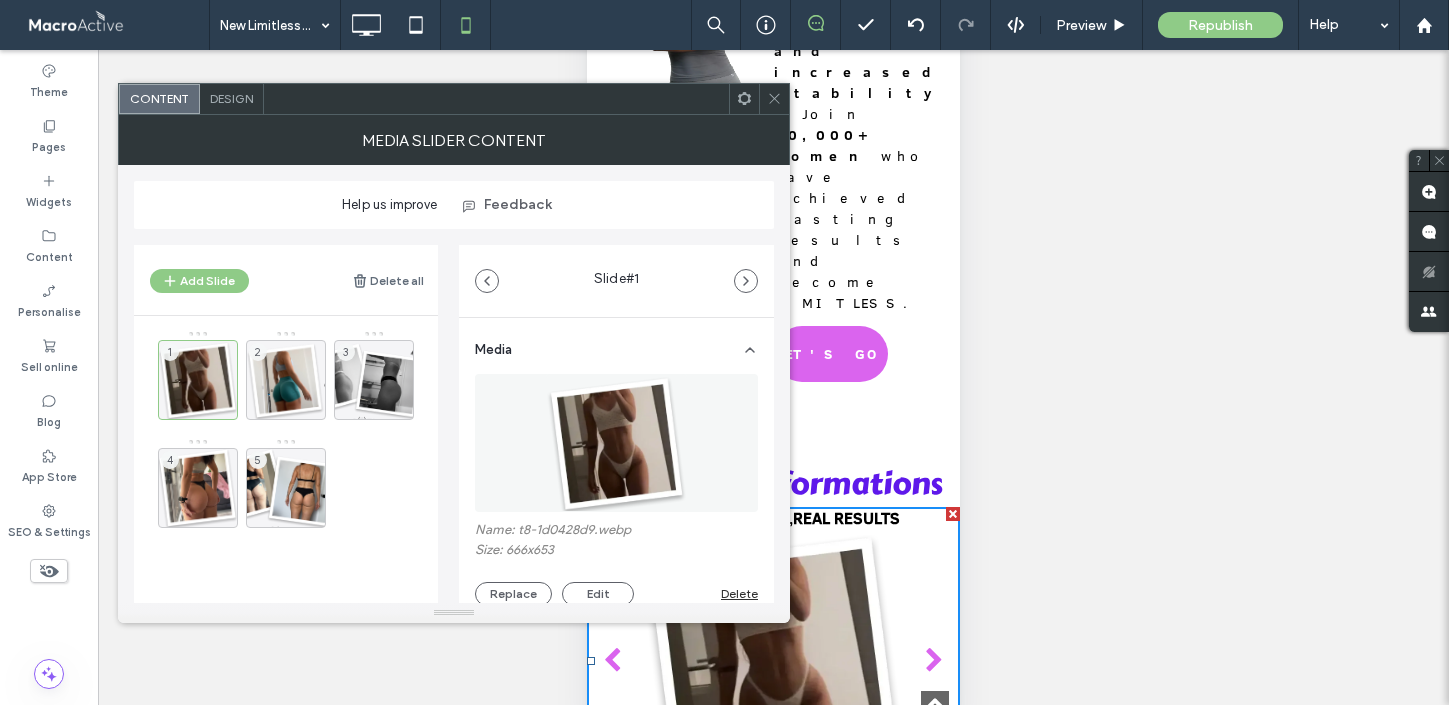 click at bounding box center (774, 99) 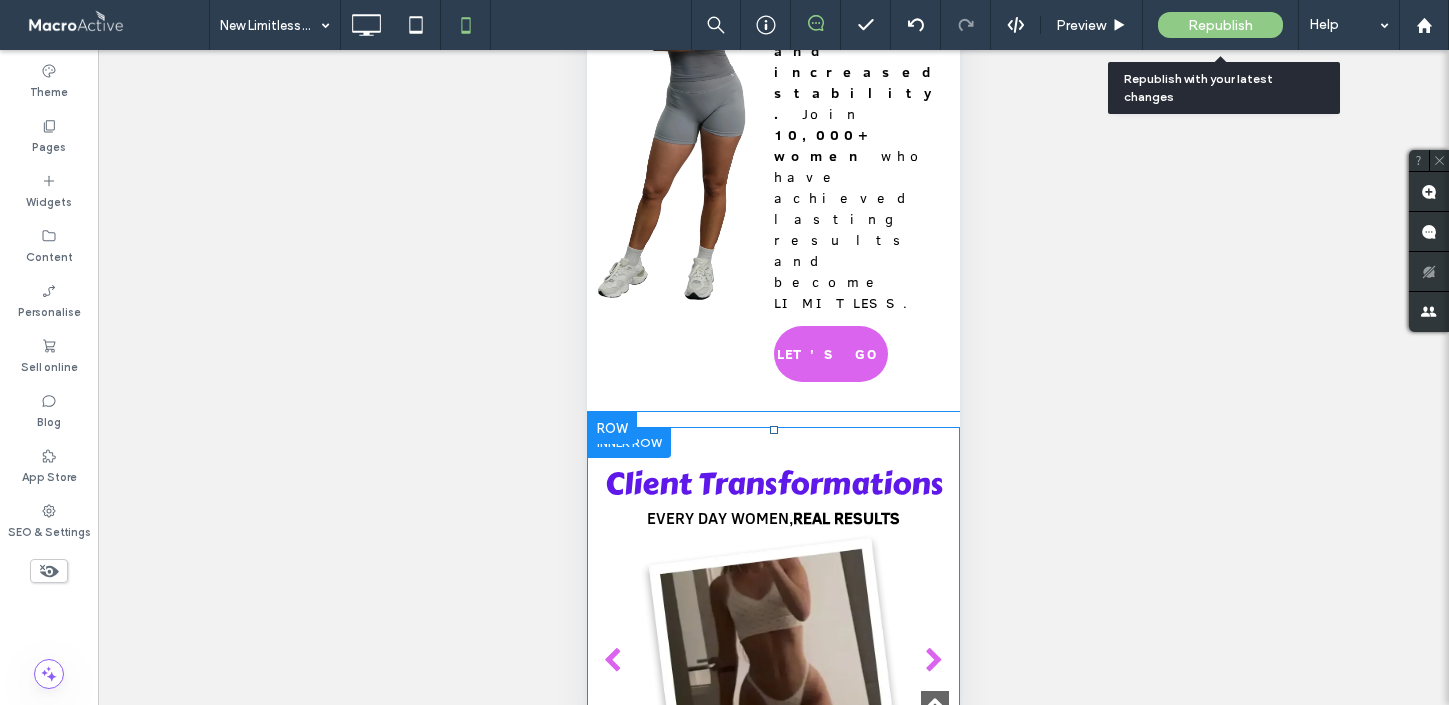 click on "Republish" at bounding box center [1220, 25] 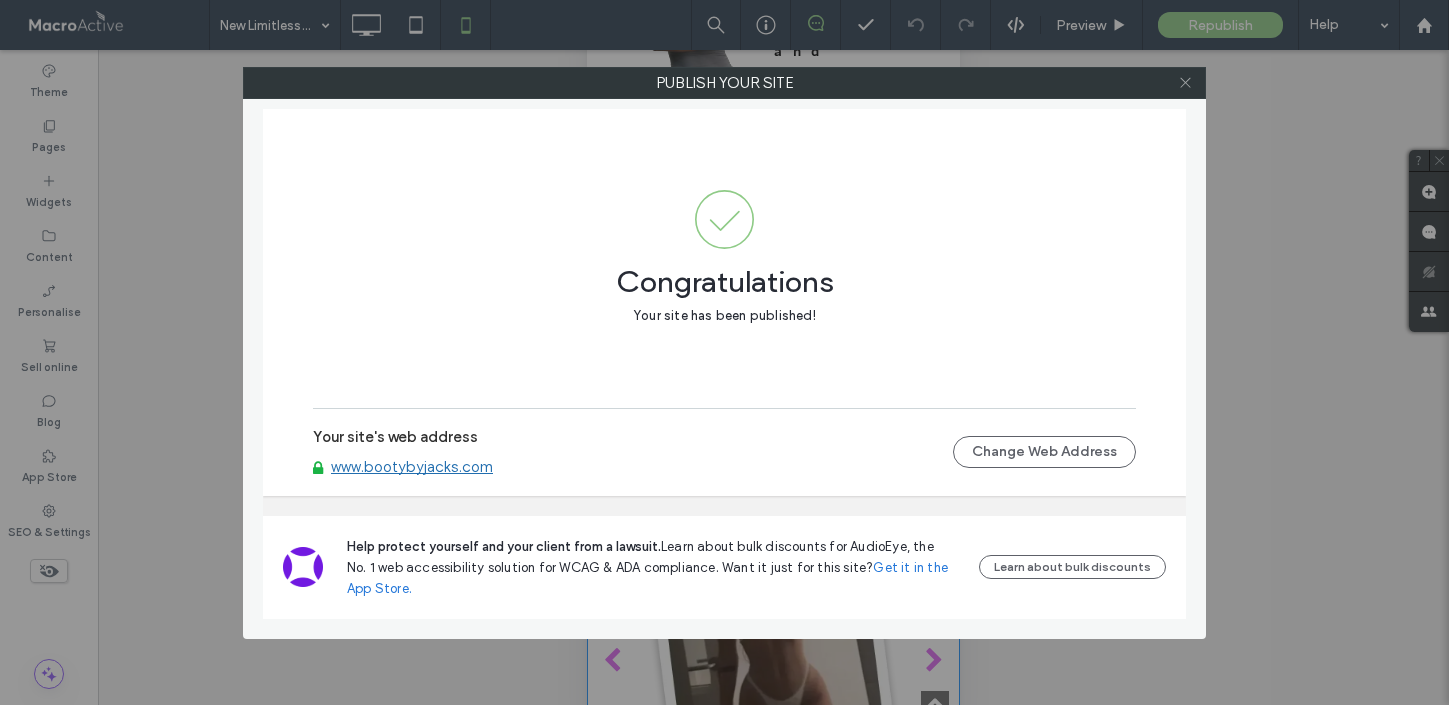 click 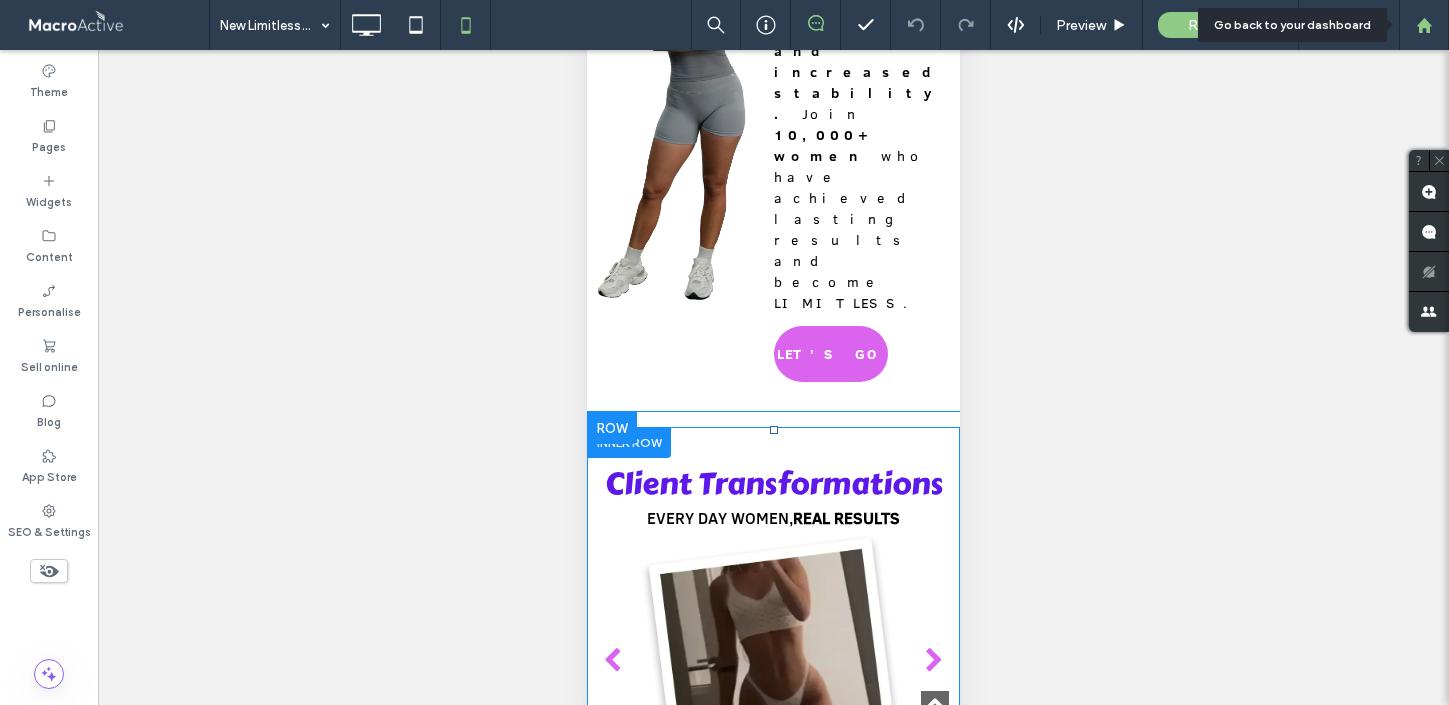 click 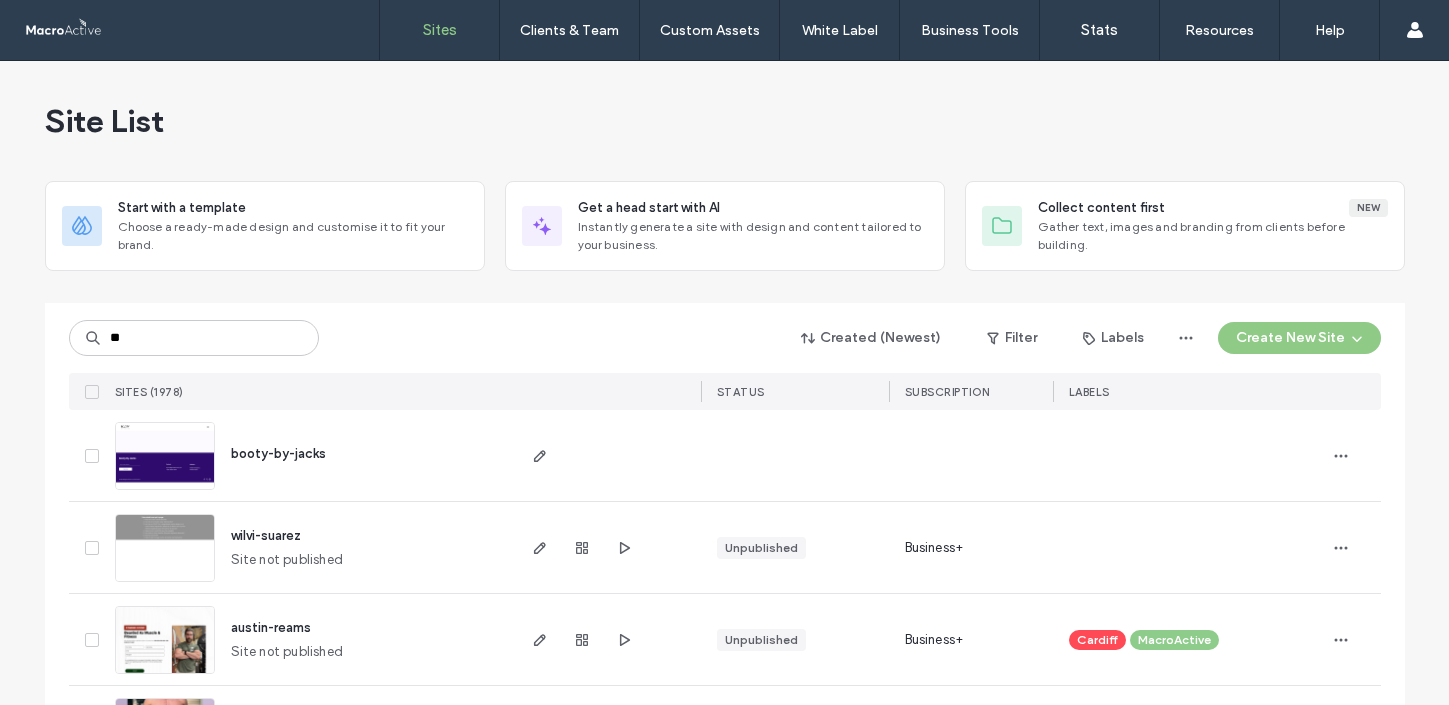 scroll, scrollTop: 0, scrollLeft: 0, axis: both 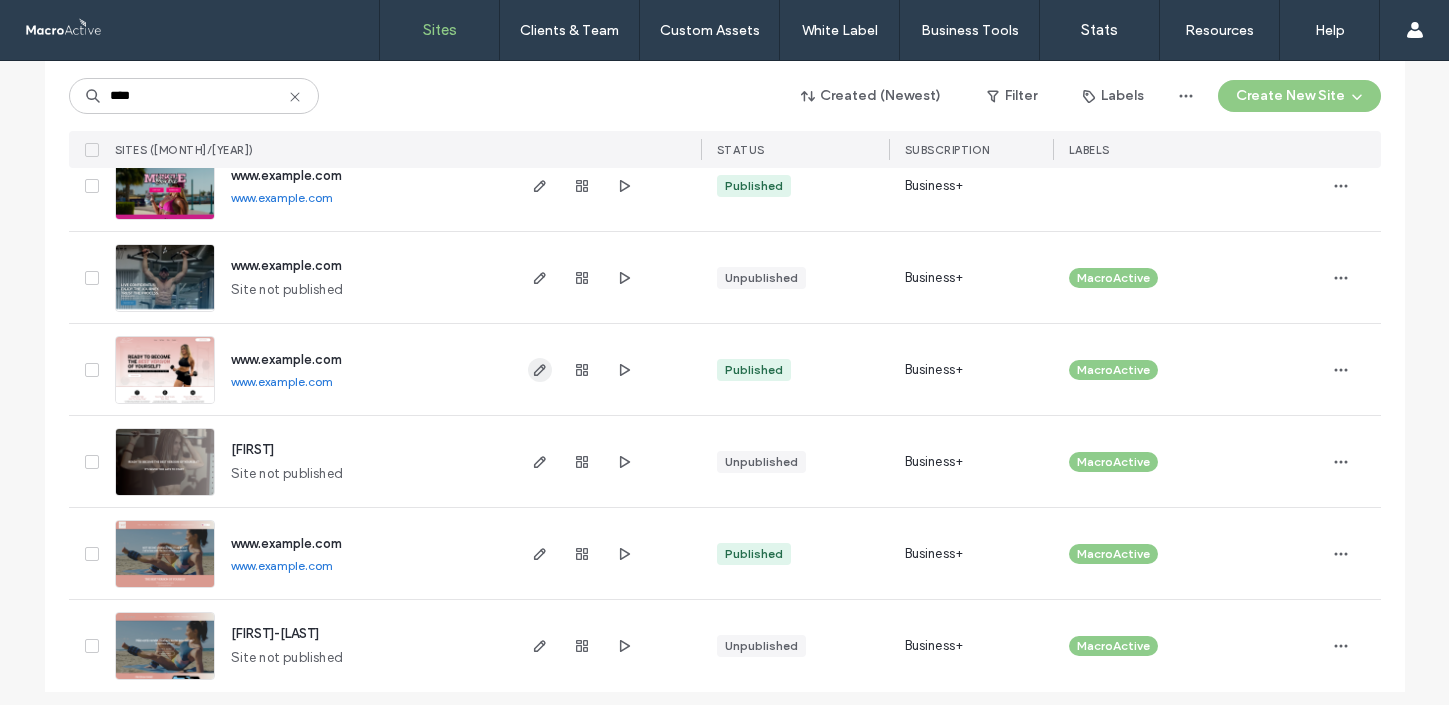 type on "****" 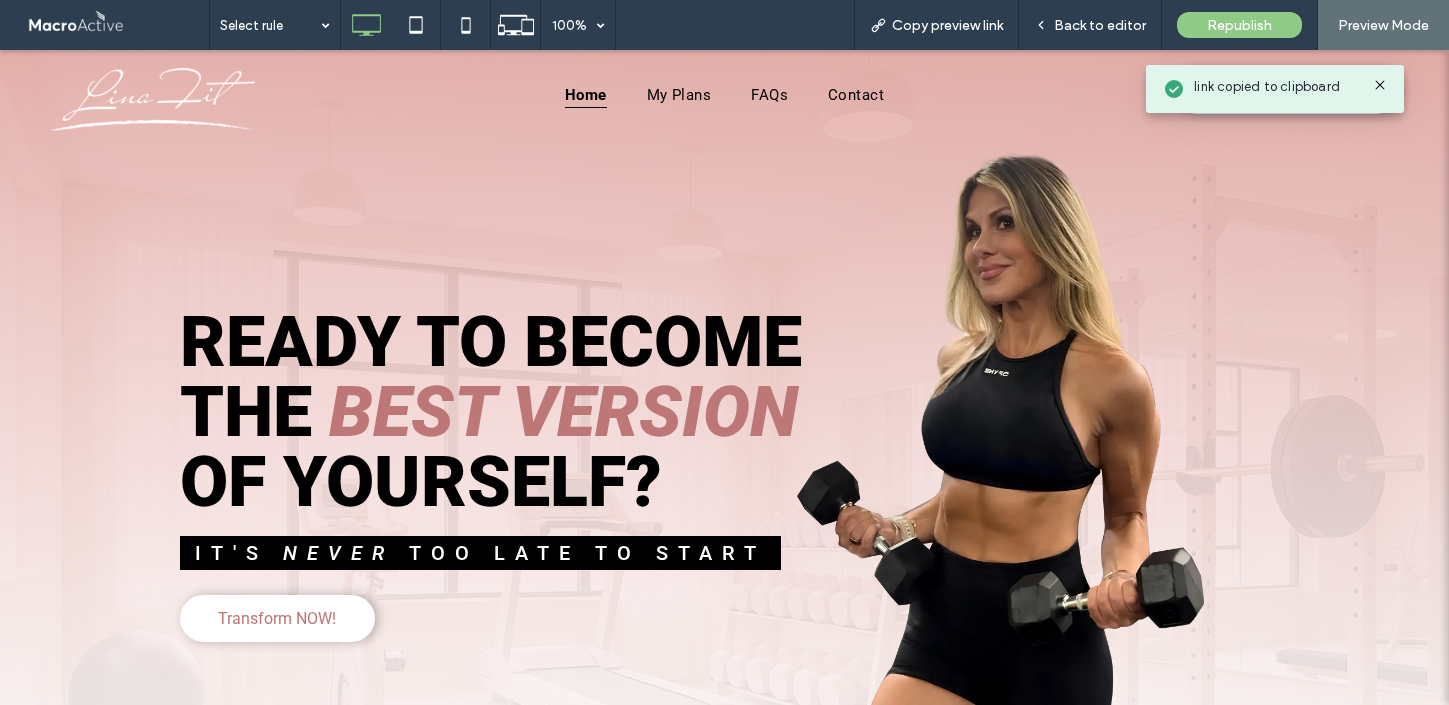 scroll, scrollTop: 0, scrollLeft: 0, axis: both 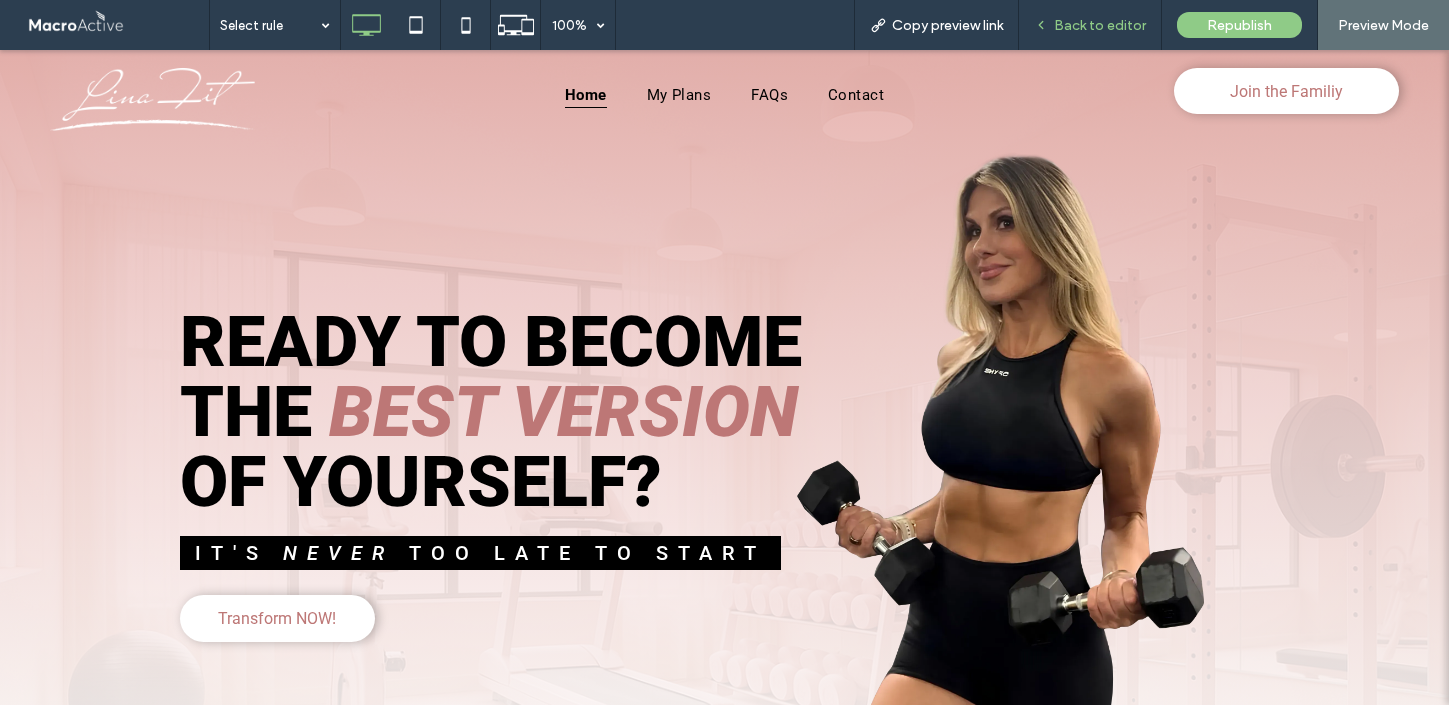 click on "Back to editor" at bounding box center (1090, 25) 